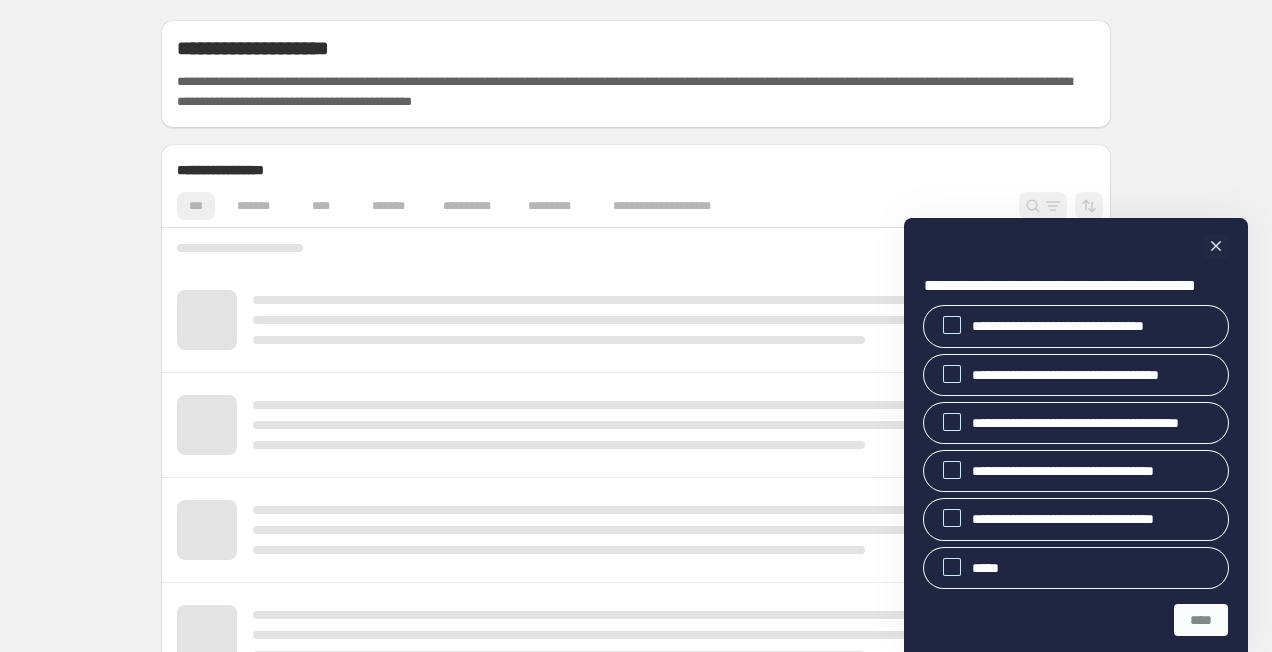 scroll, scrollTop: 0, scrollLeft: 0, axis: both 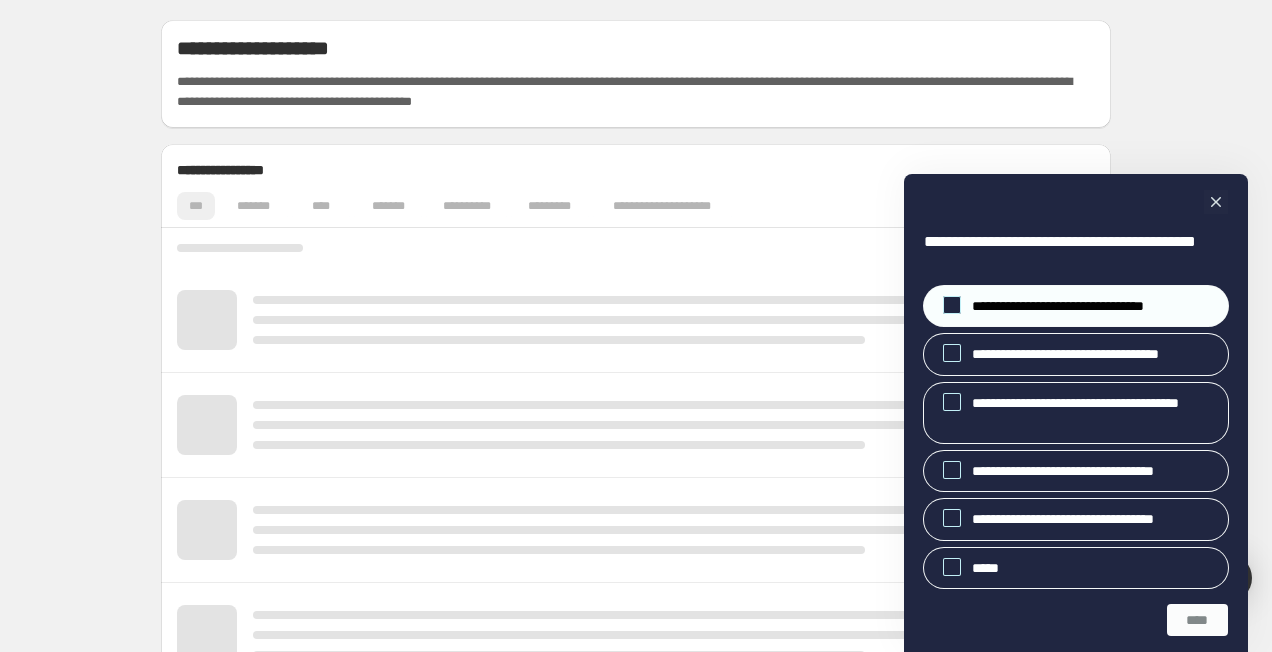 click on "**********" at bounding box center (1076, 306) 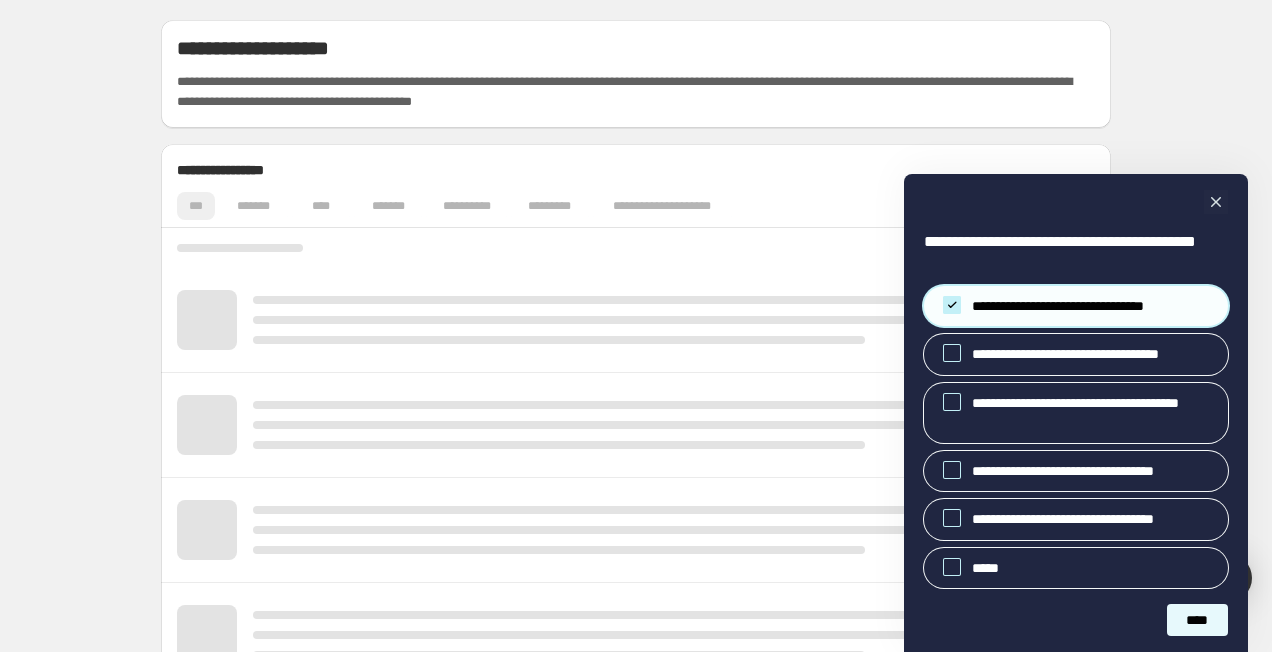 click on "****" at bounding box center [1197, 620] 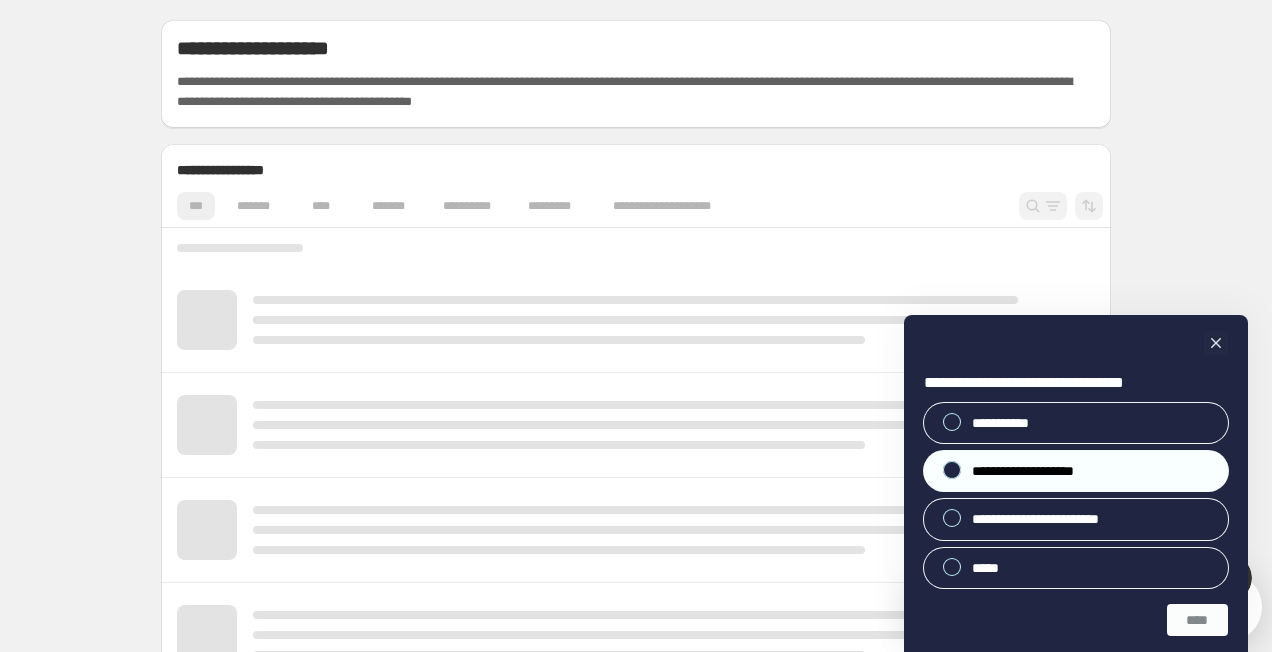 scroll, scrollTop: 0, scrollLeft: 0, axis: both 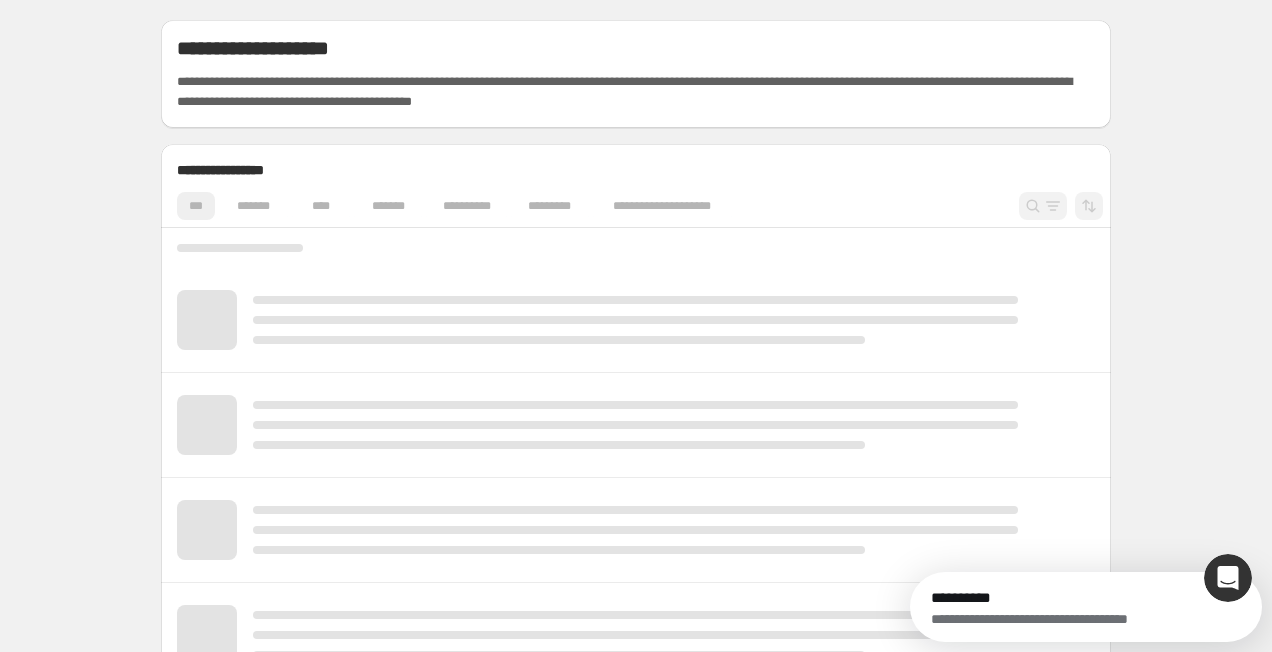 click at bounding box center (636, 425) 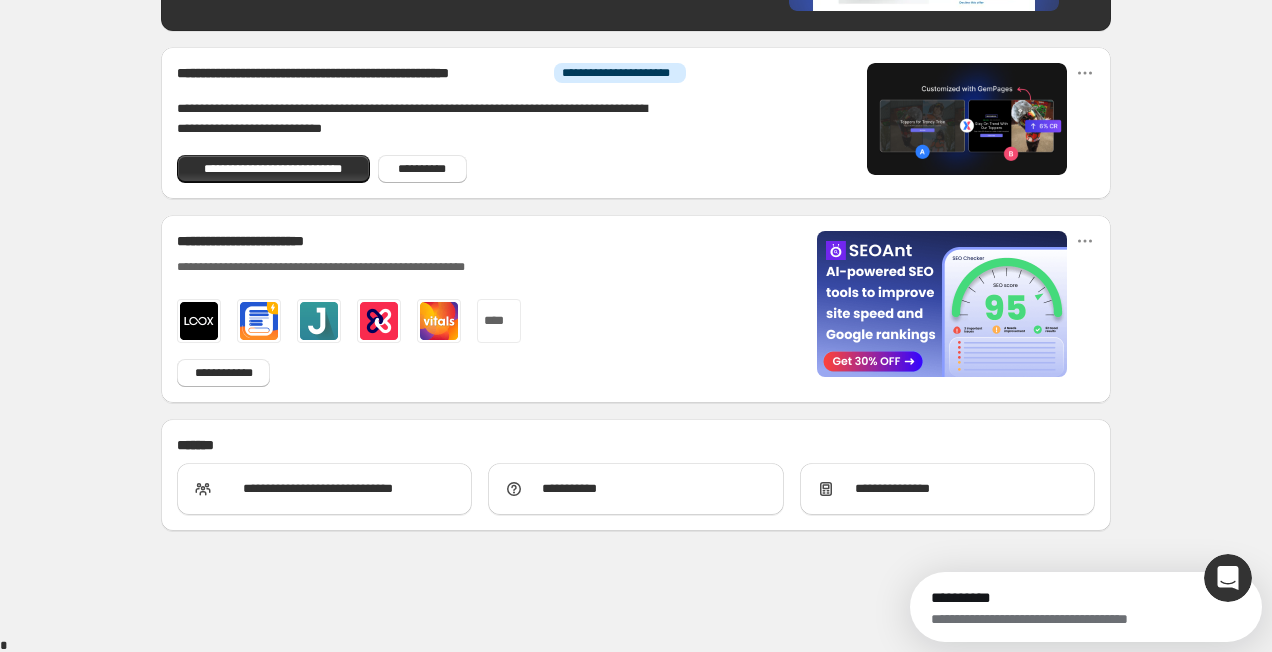 scroll, scrollTop: 0, scrollLeft: 0, axis: both 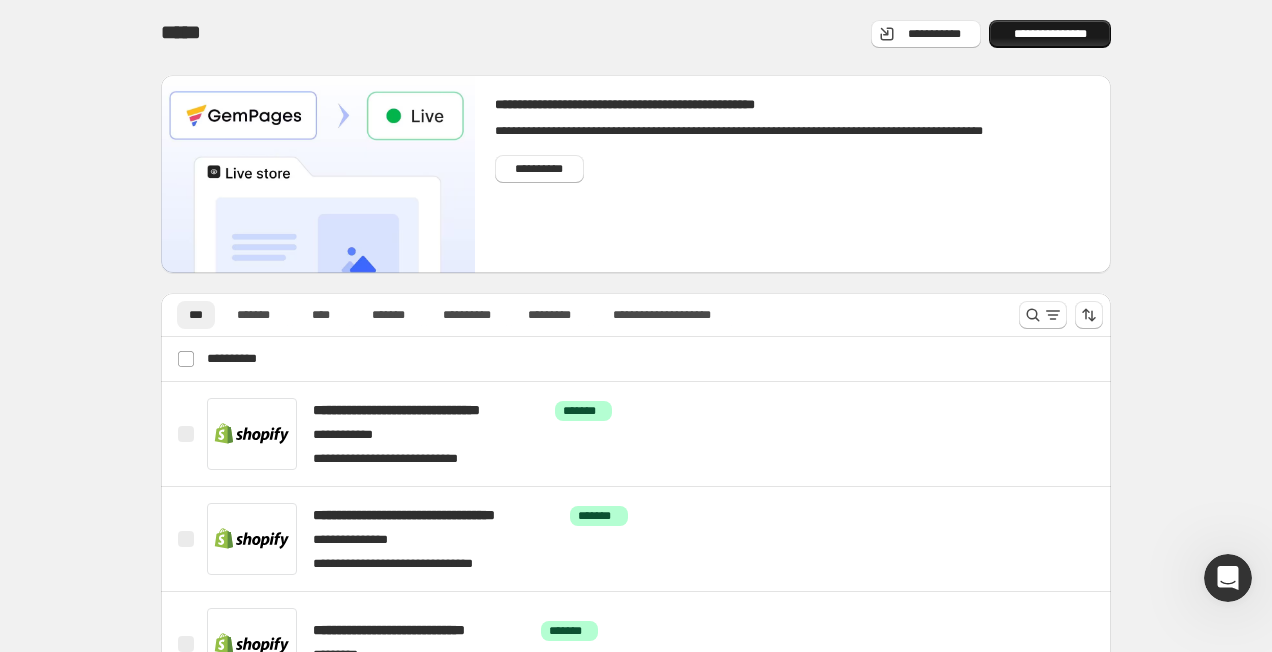 click on "**********" at bounding box center (1050, 34) 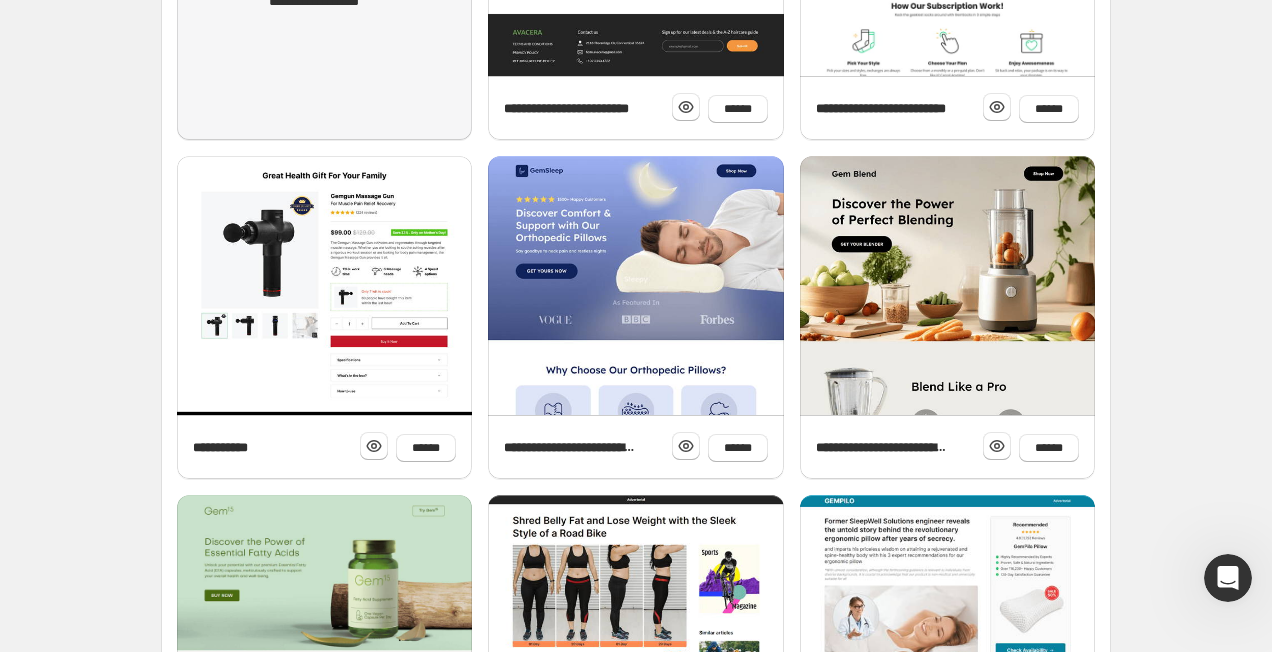 scroll, scrollTop: 0, scrollLeft: 0, axis: both 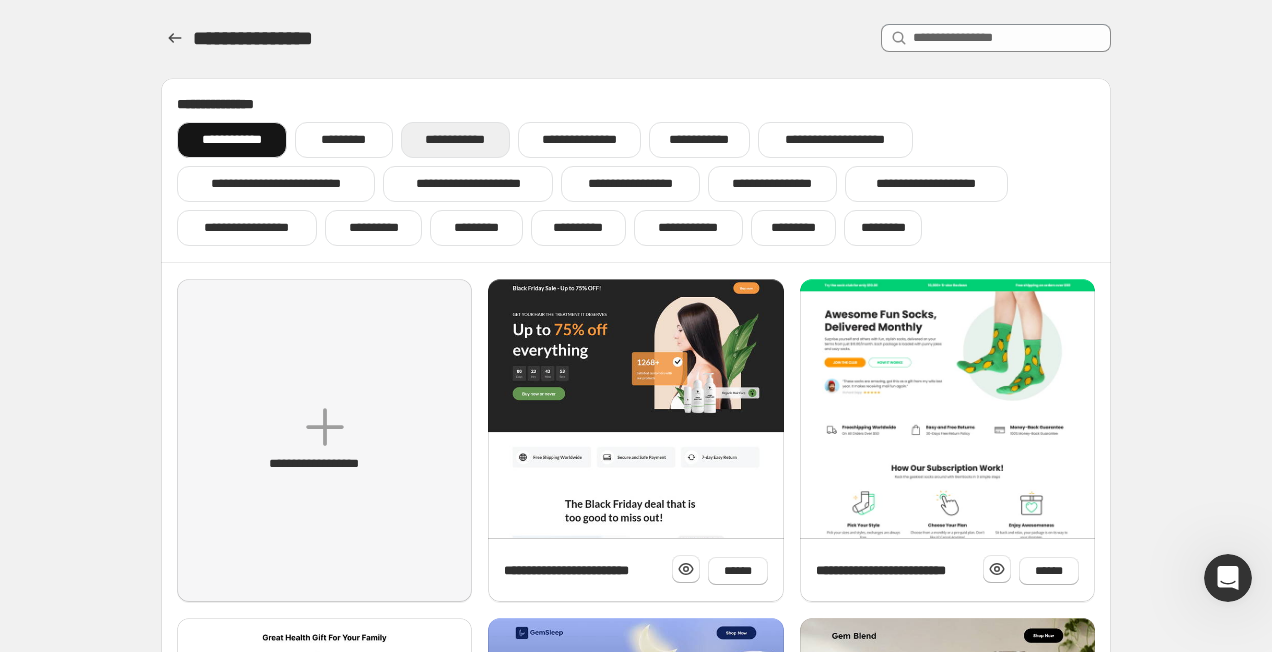 click on "**********" at bounding box center (455, 140) 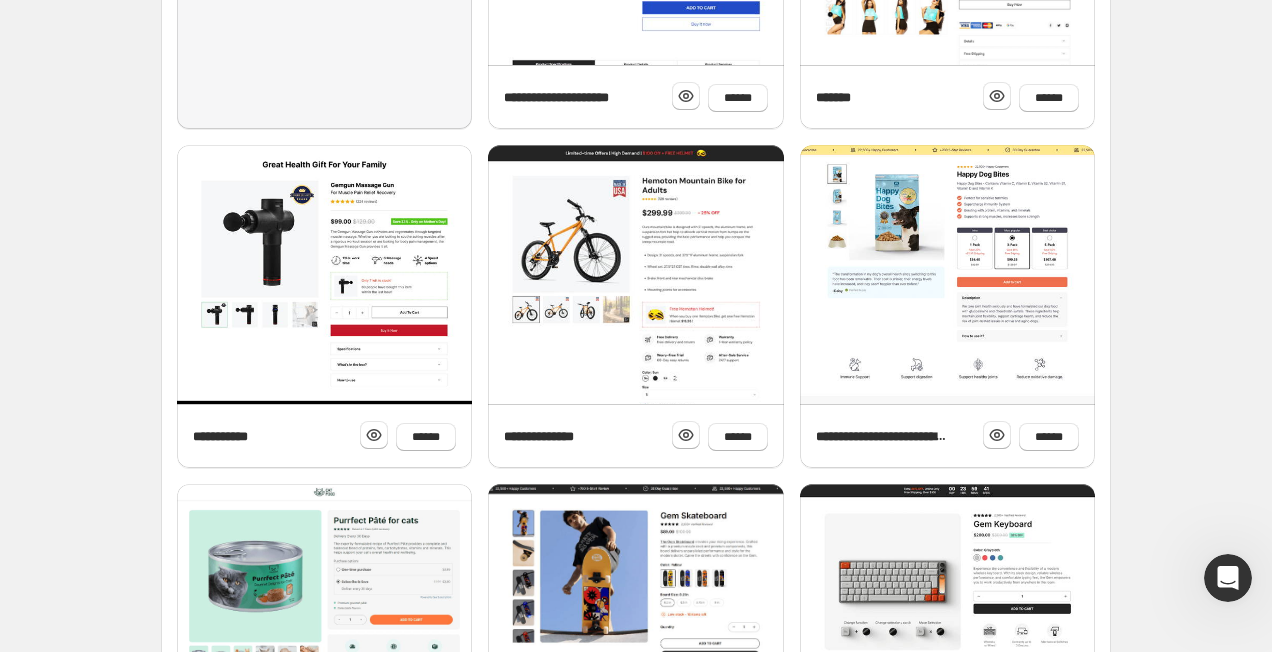 scroll, scrollTop: 246, scrollLeft: 0, axis: vertical 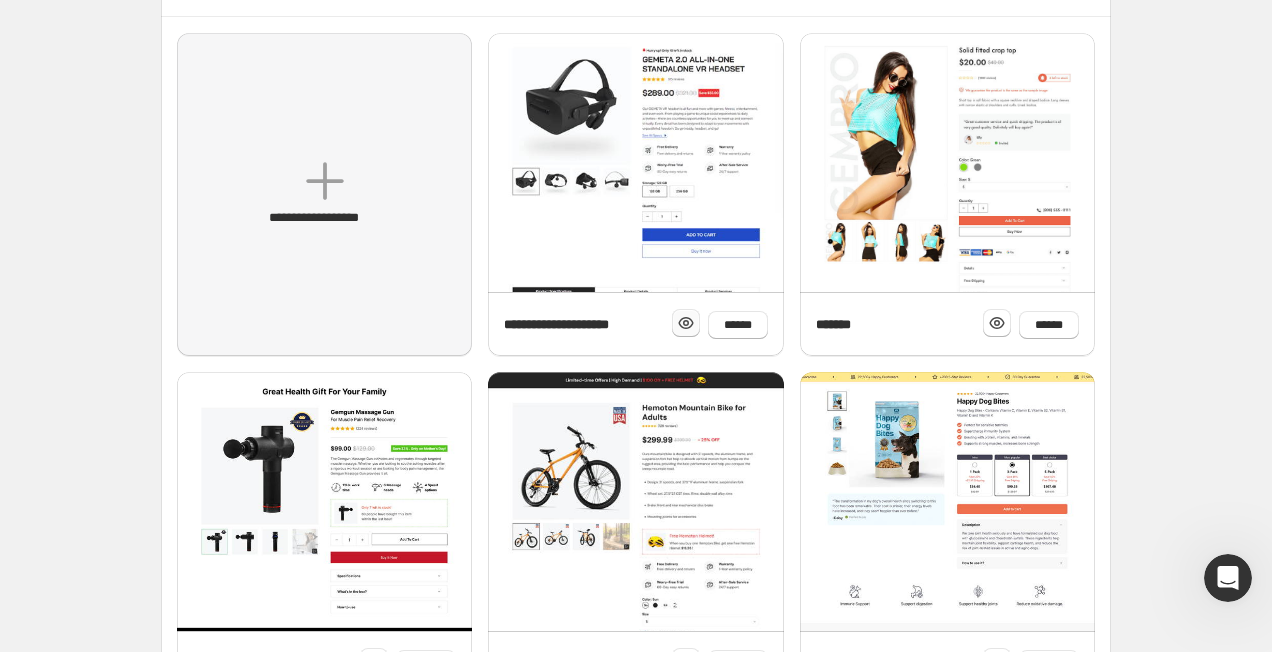 click 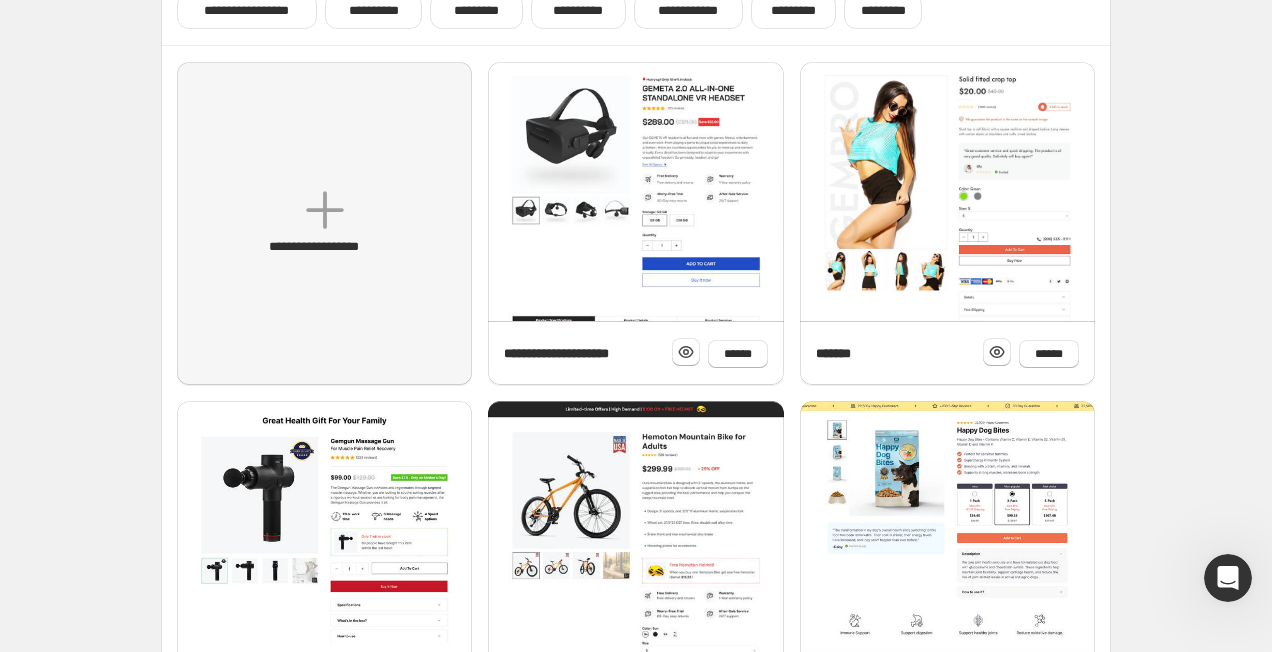 scroll, scrollTop: 310, scrollLeft: 0, axis: vertical 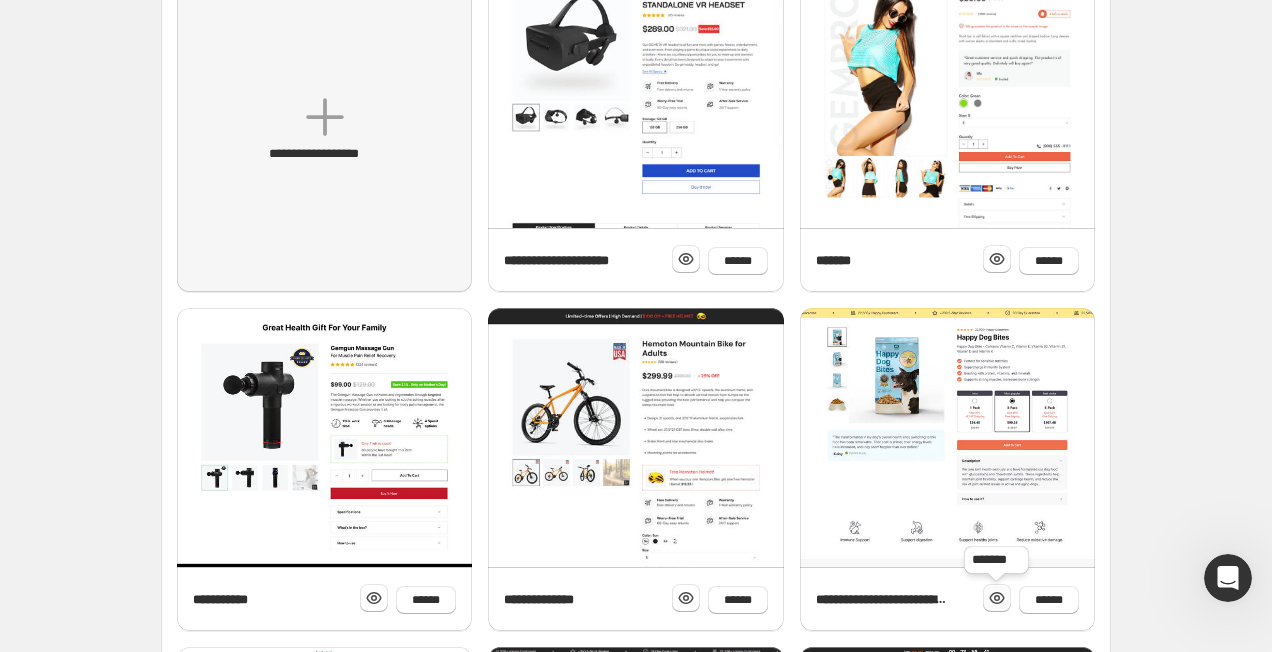 click 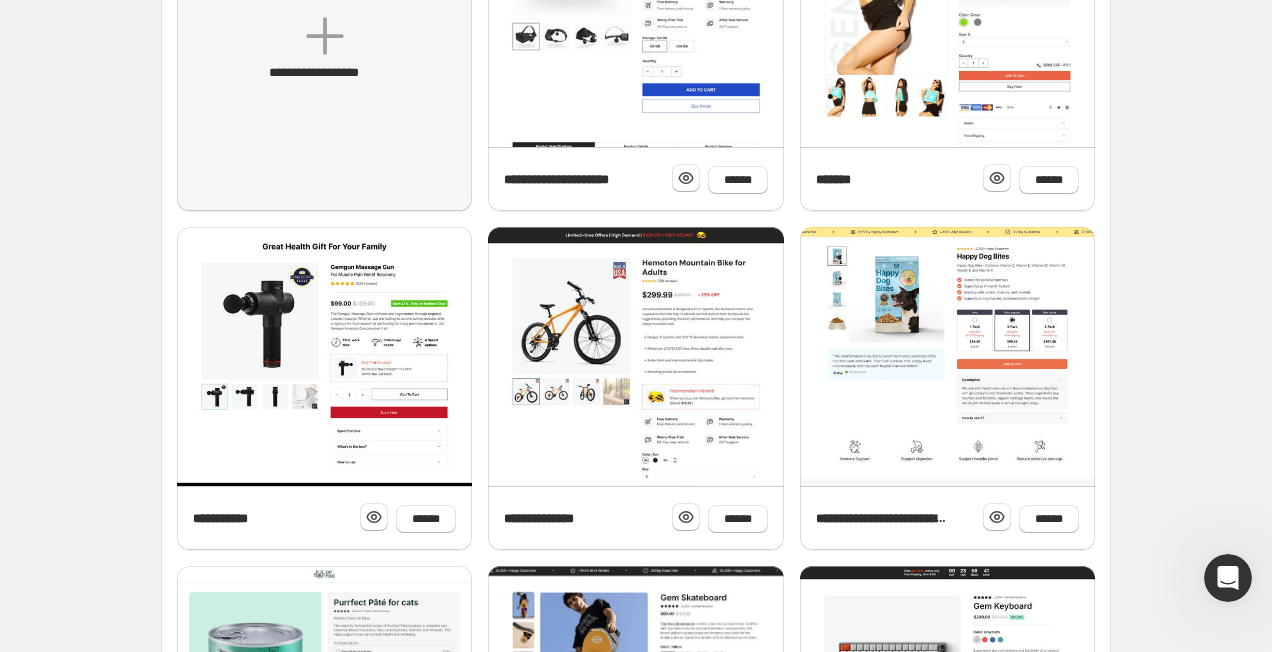 scroll, scrollTop: 538, scrollLeft: 0, axis: vertical 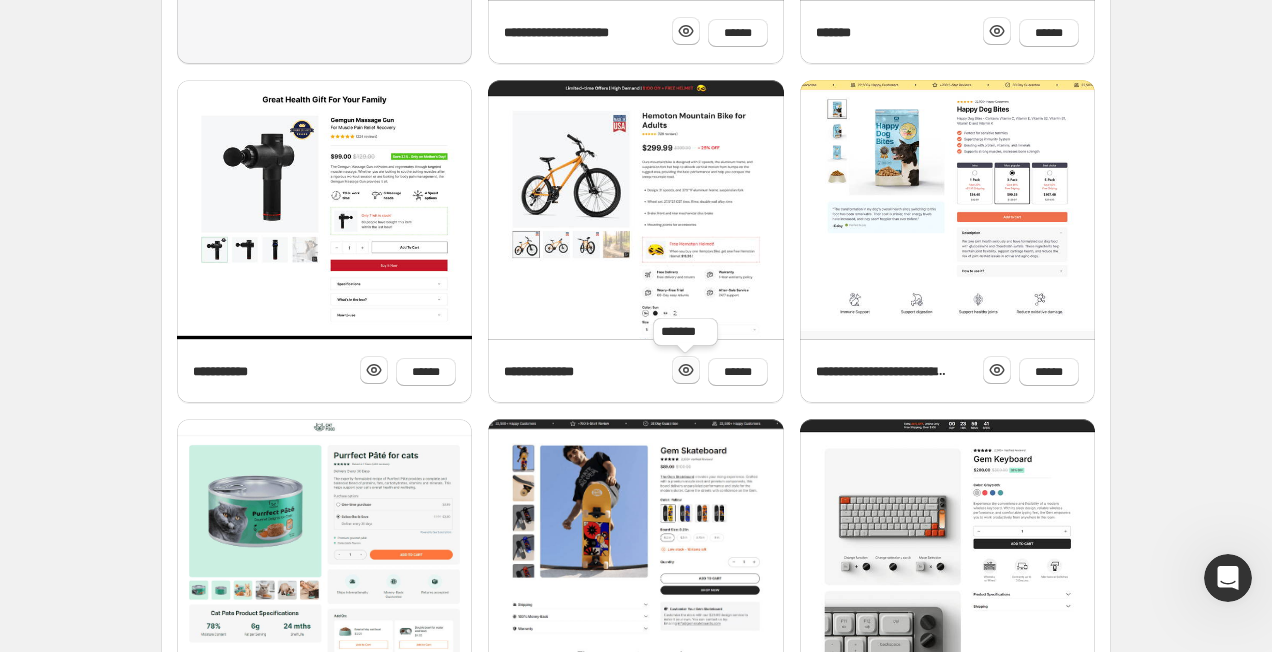 click 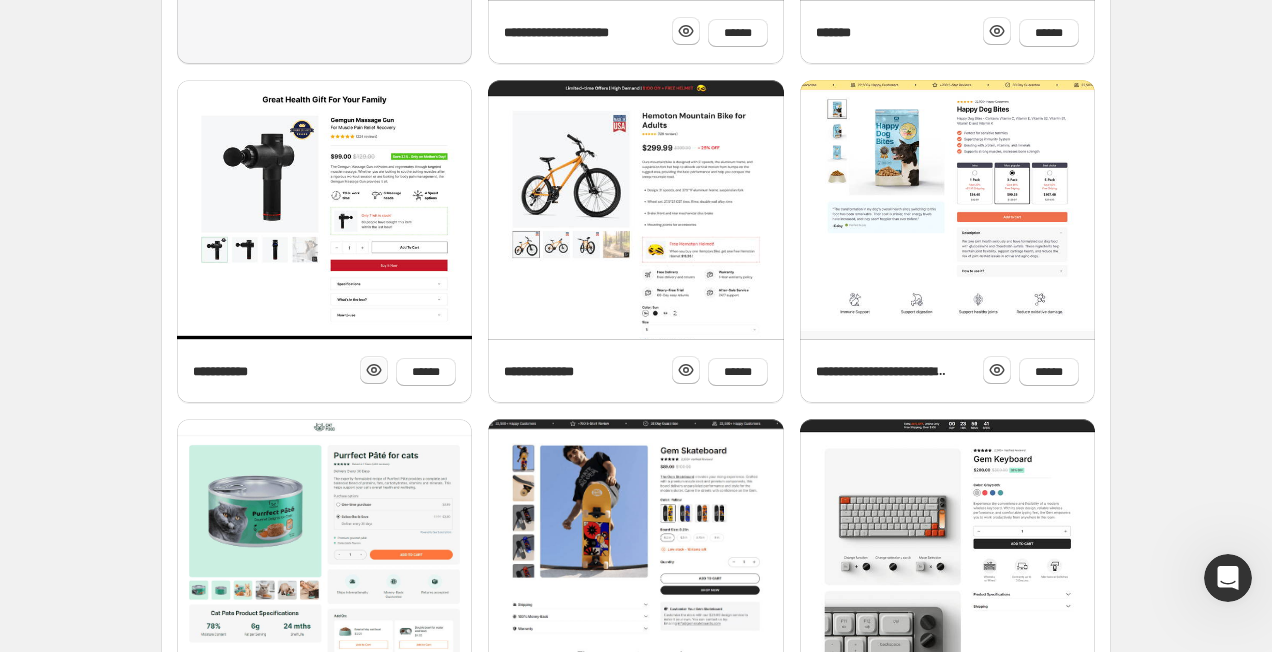 click 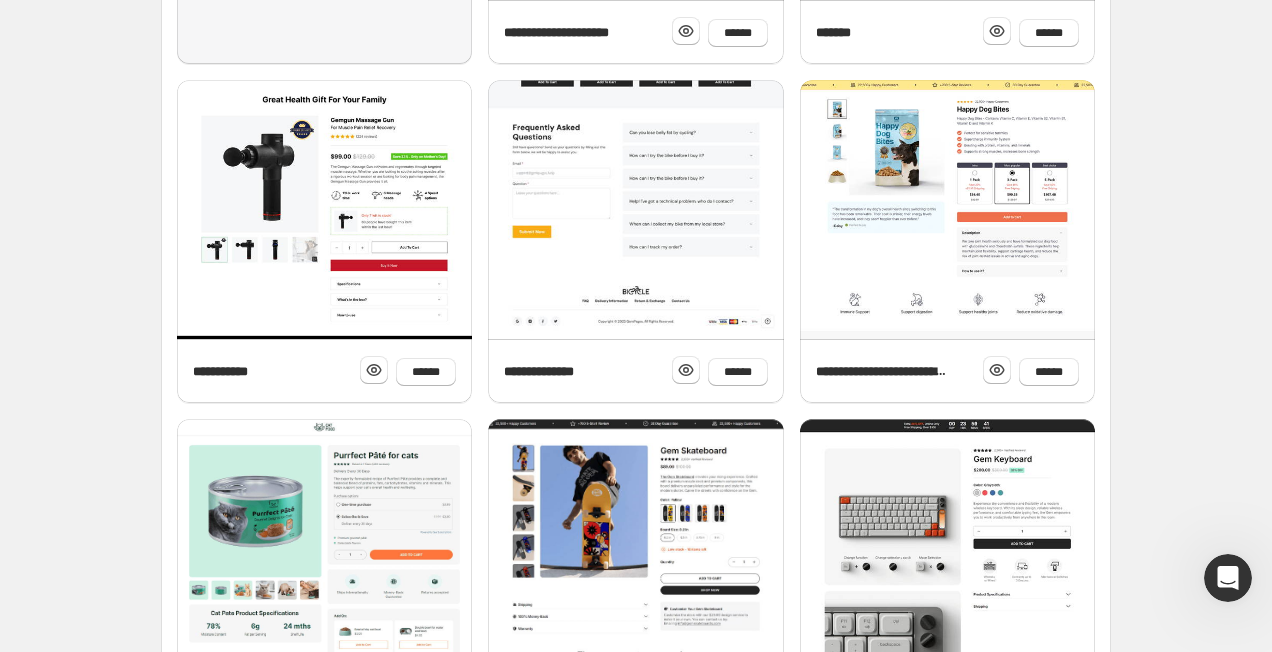 scroll, scrollTop: 0, scrollLeft: 0, axis: both 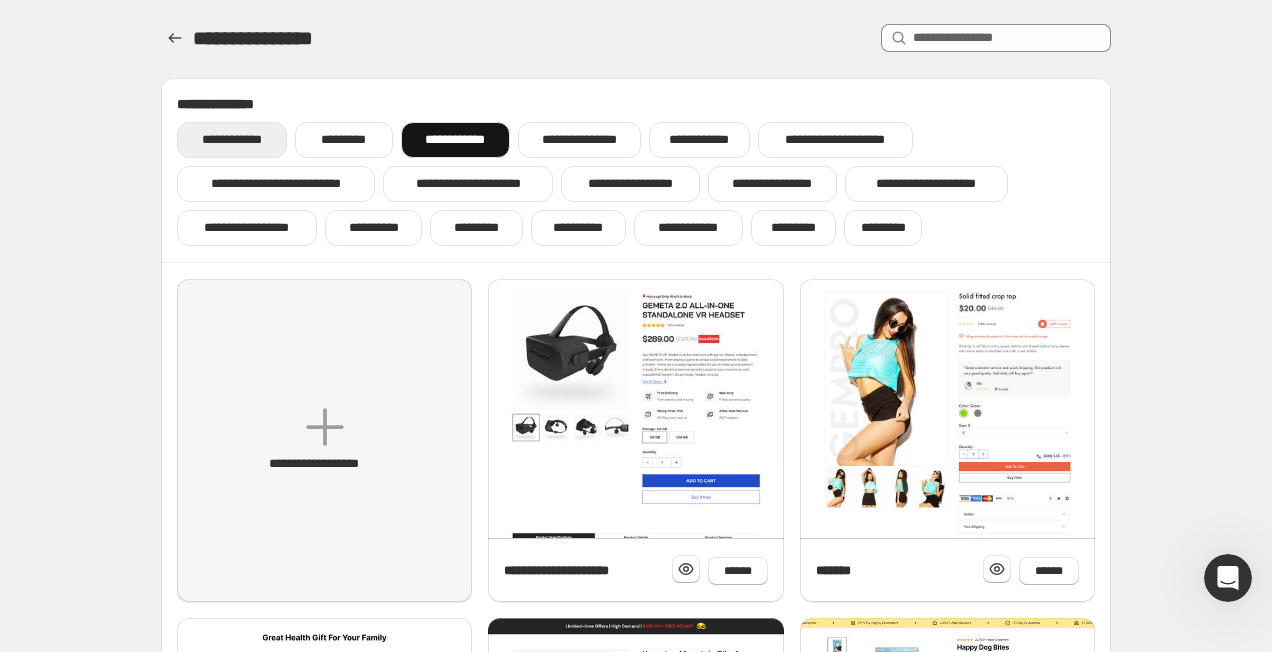click on "**********" at bounding box center [232, 140] 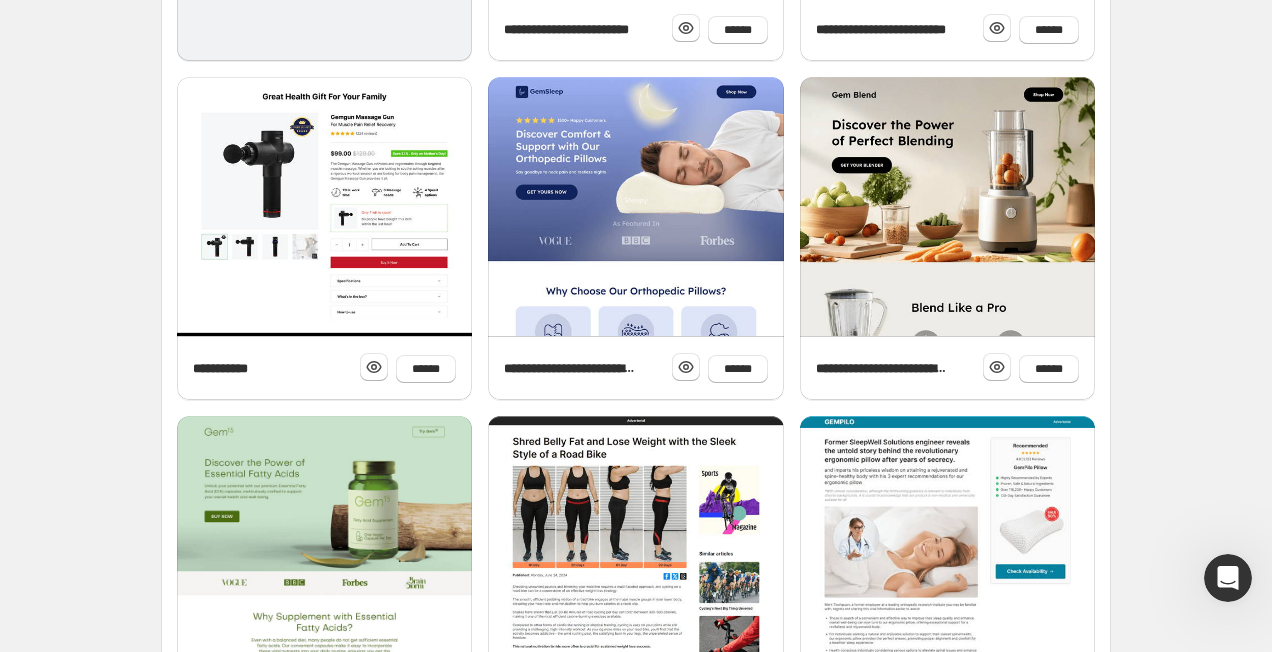 scroll, scrollTop: 558, scrollLeft: 0, axis: vertical 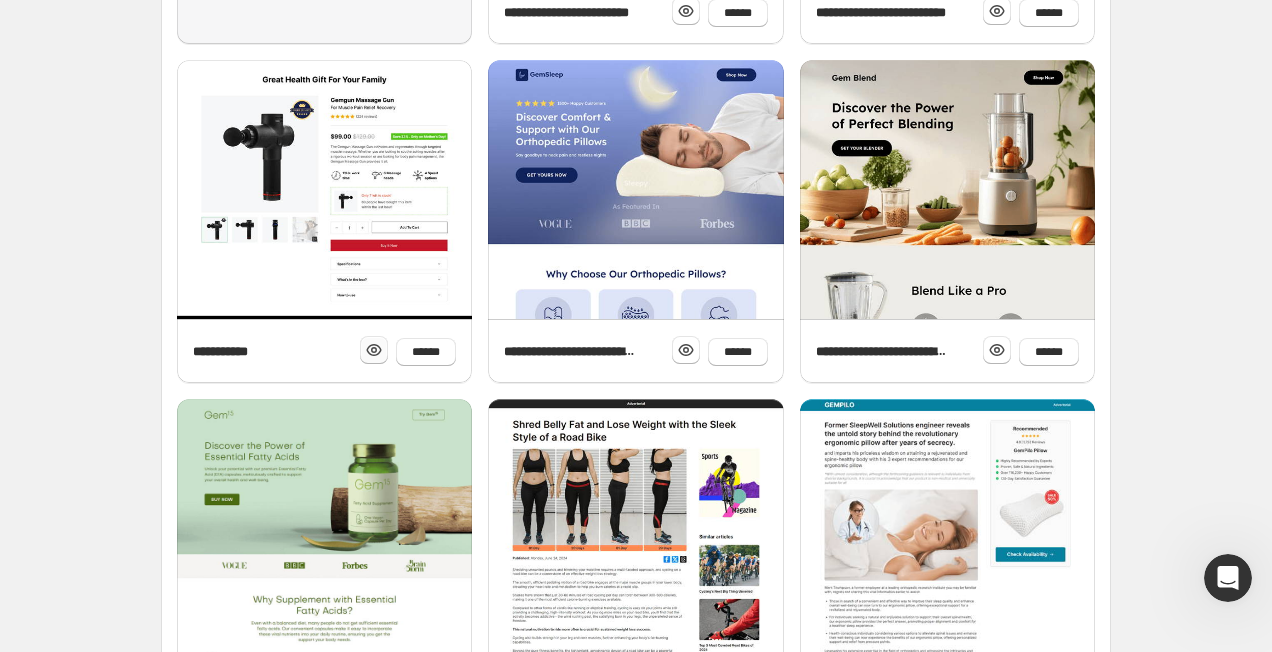 click at bounding box center [374, 350] 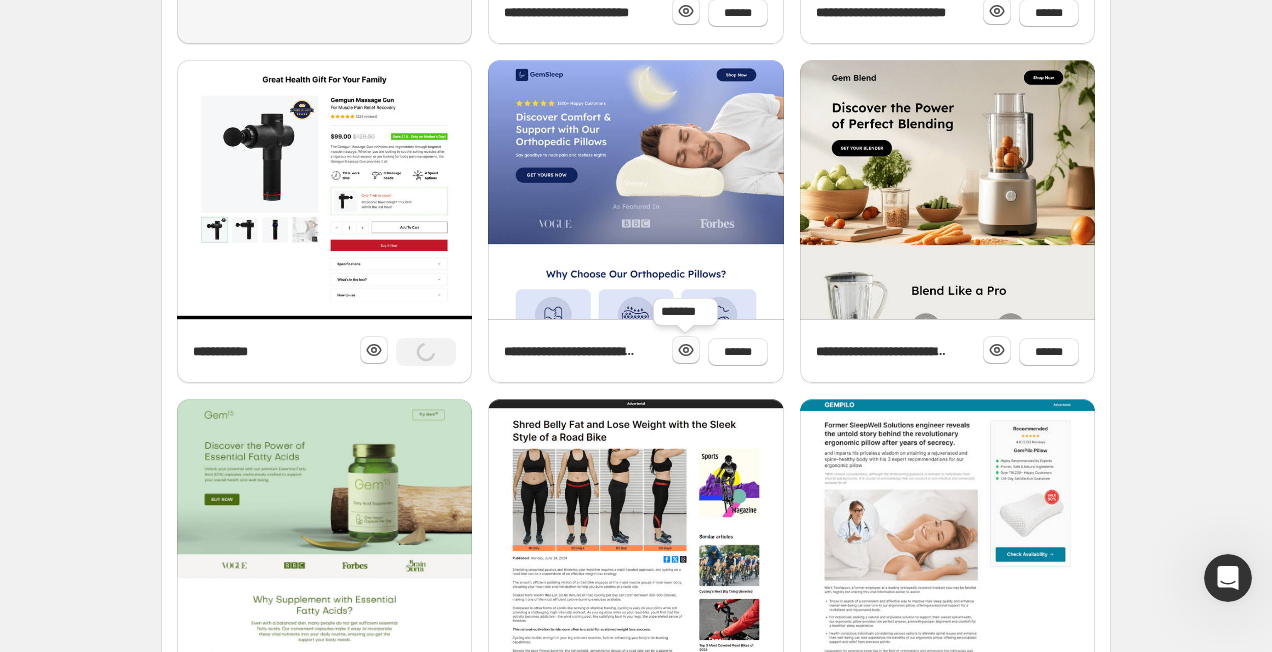 click 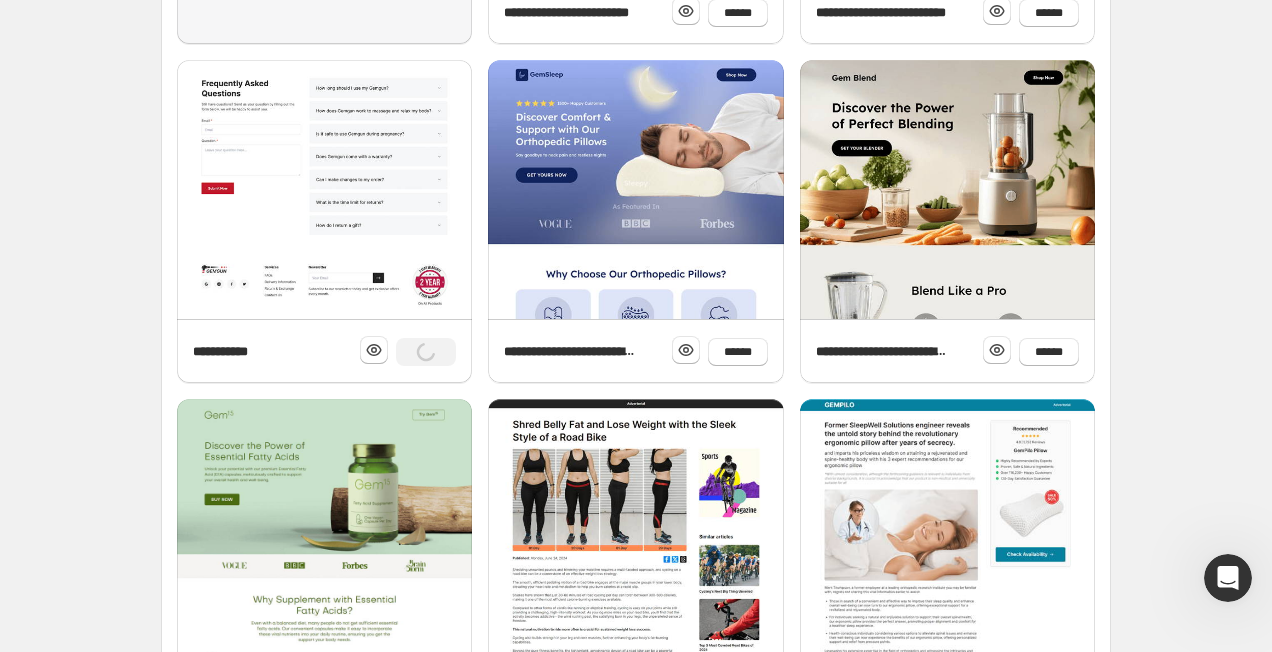 scroll, scrollTop: 788, scrollLeft: 0, axis: vertical 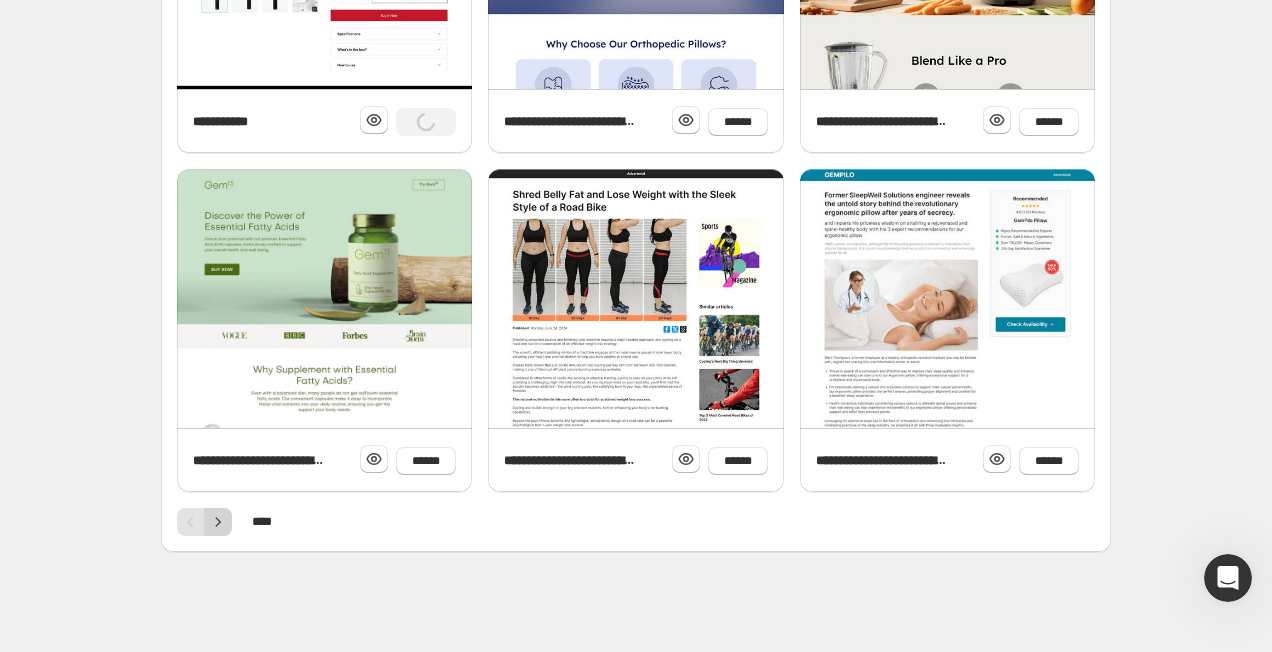 click at bounding box center [218, 522] 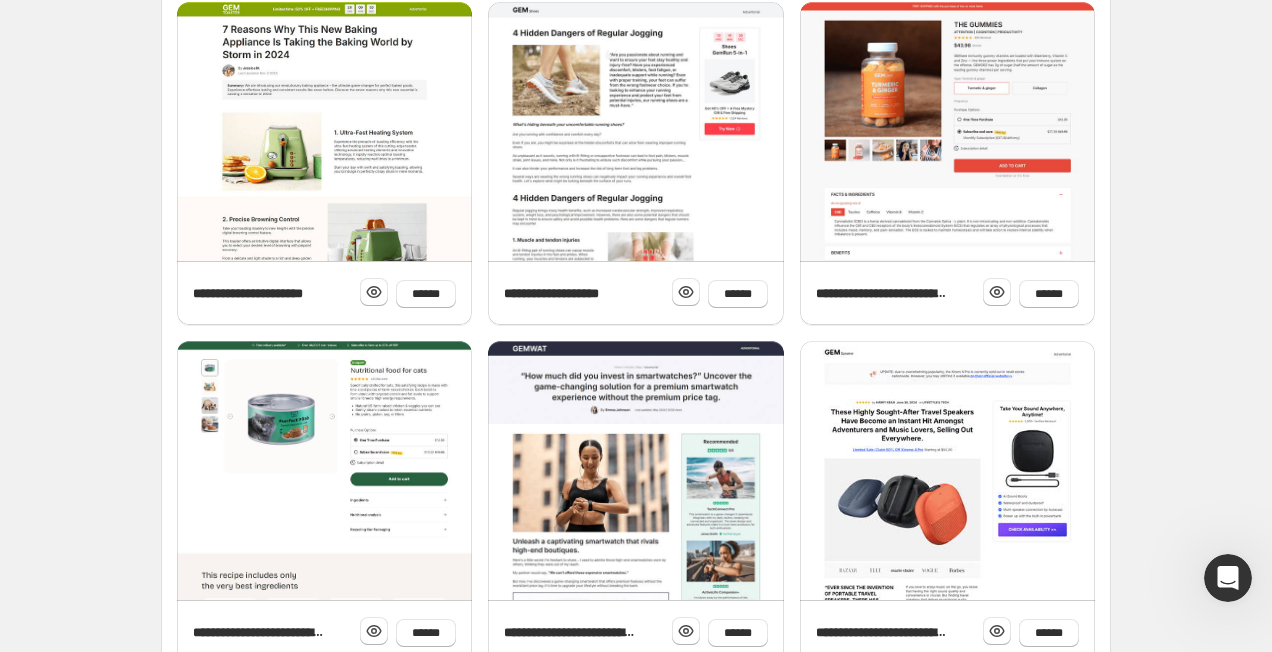 scroll, scrollTop: 767, scrollLeft: 0, axis: vertical 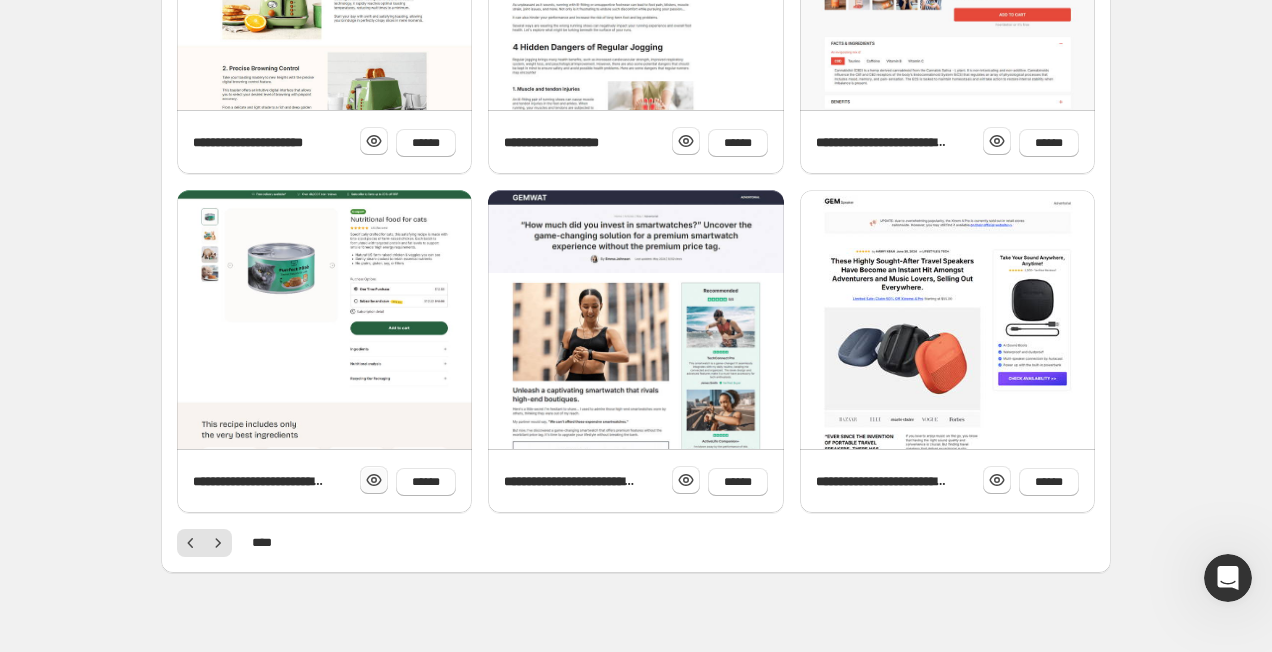click 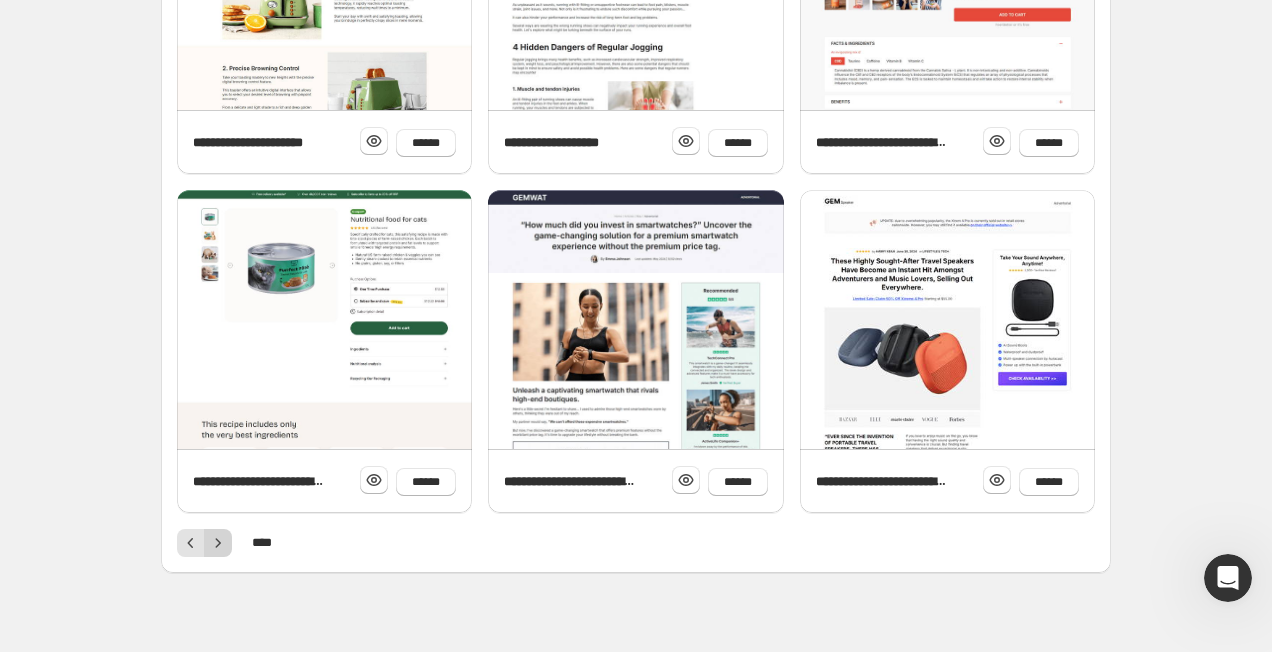 click 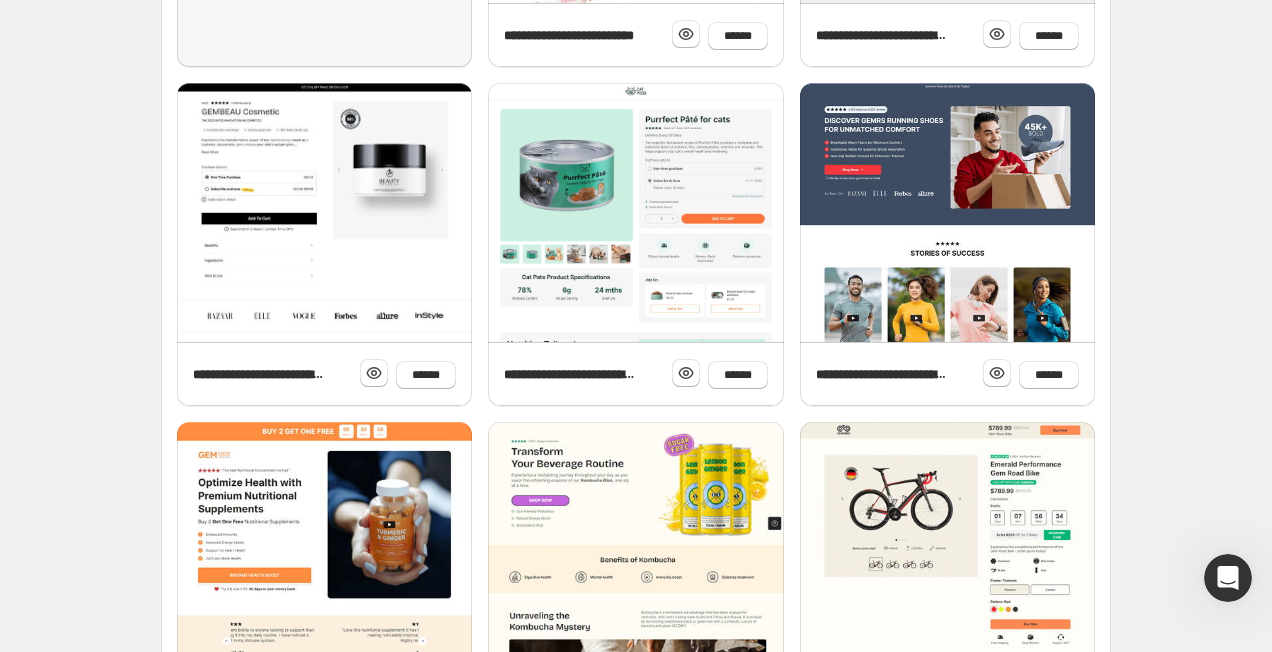 scroll, scrollTop: 788, scrollLeft: 0, axis: vertical 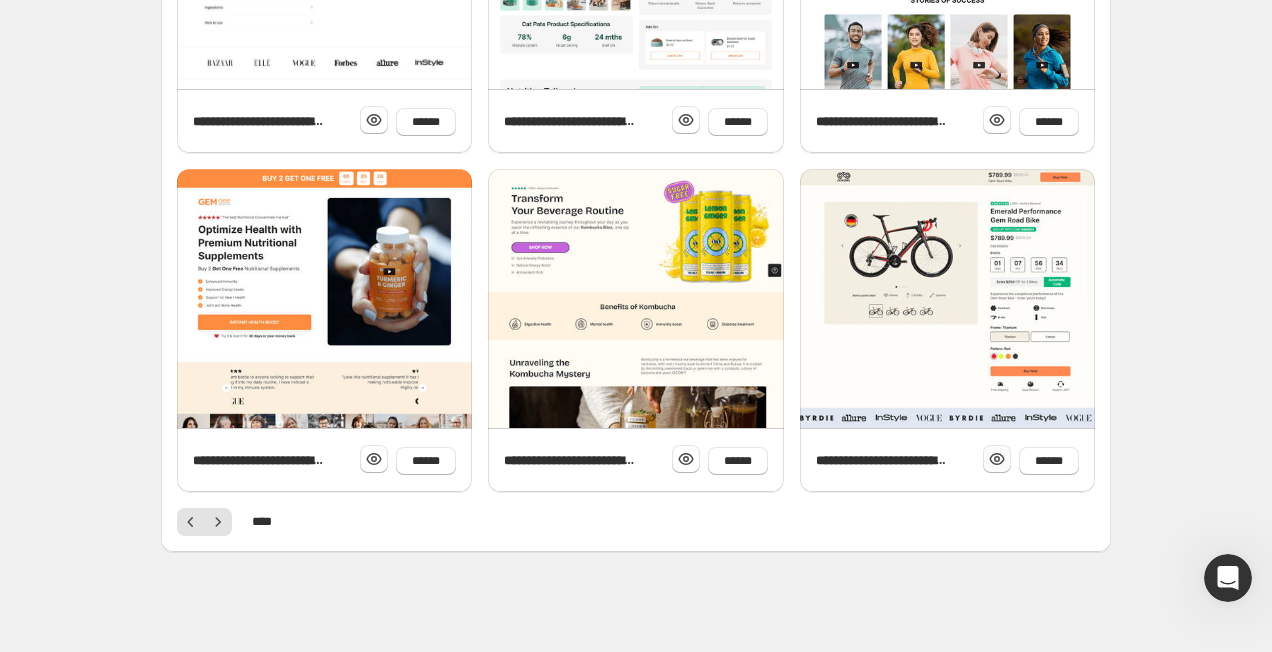 click 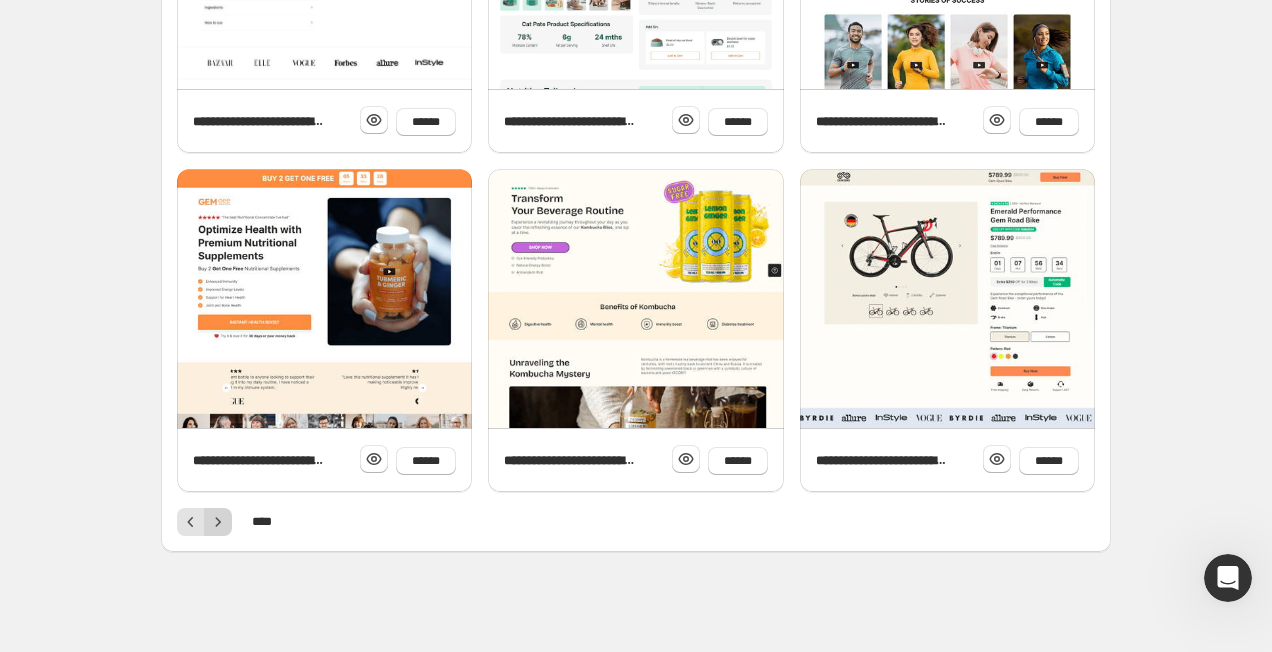 click 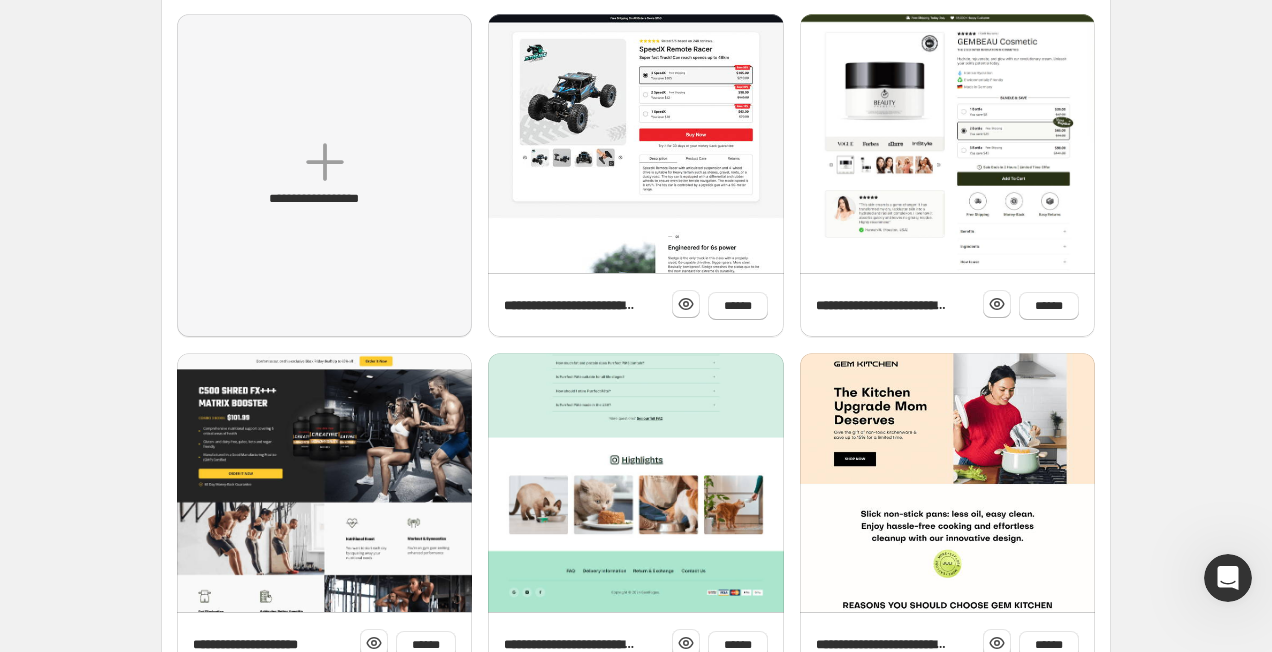 scroll, scrollTop: 788, scrollLeft: 0, axis: vertical 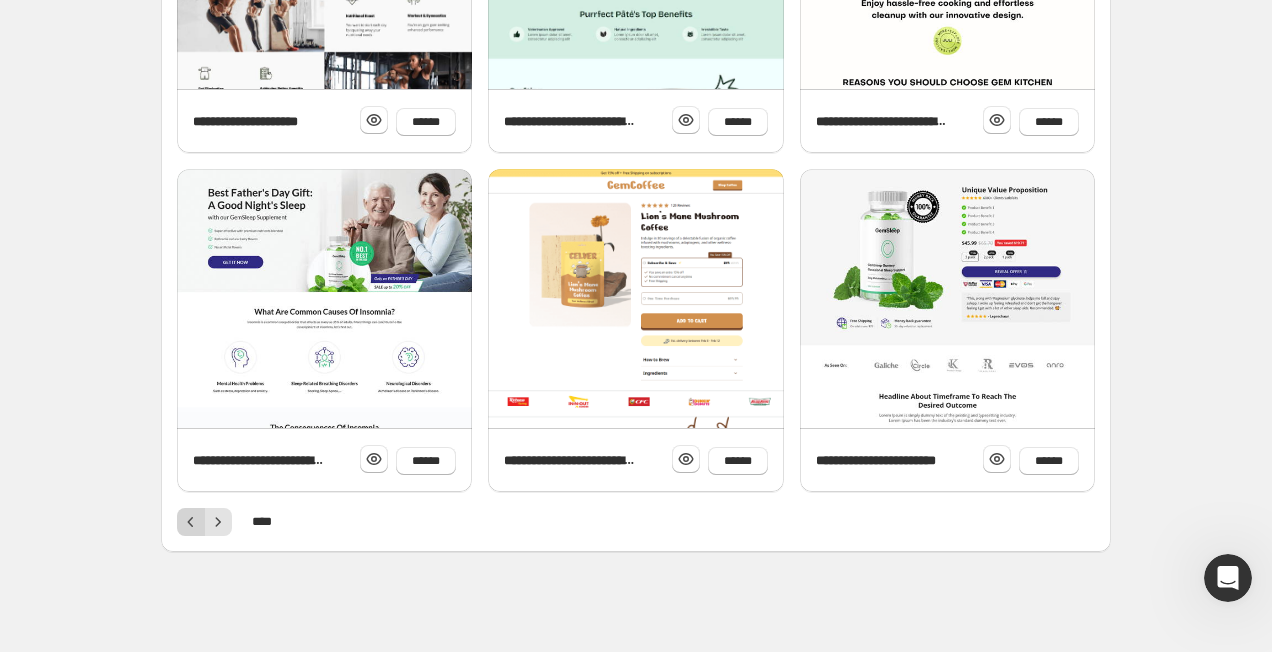 click 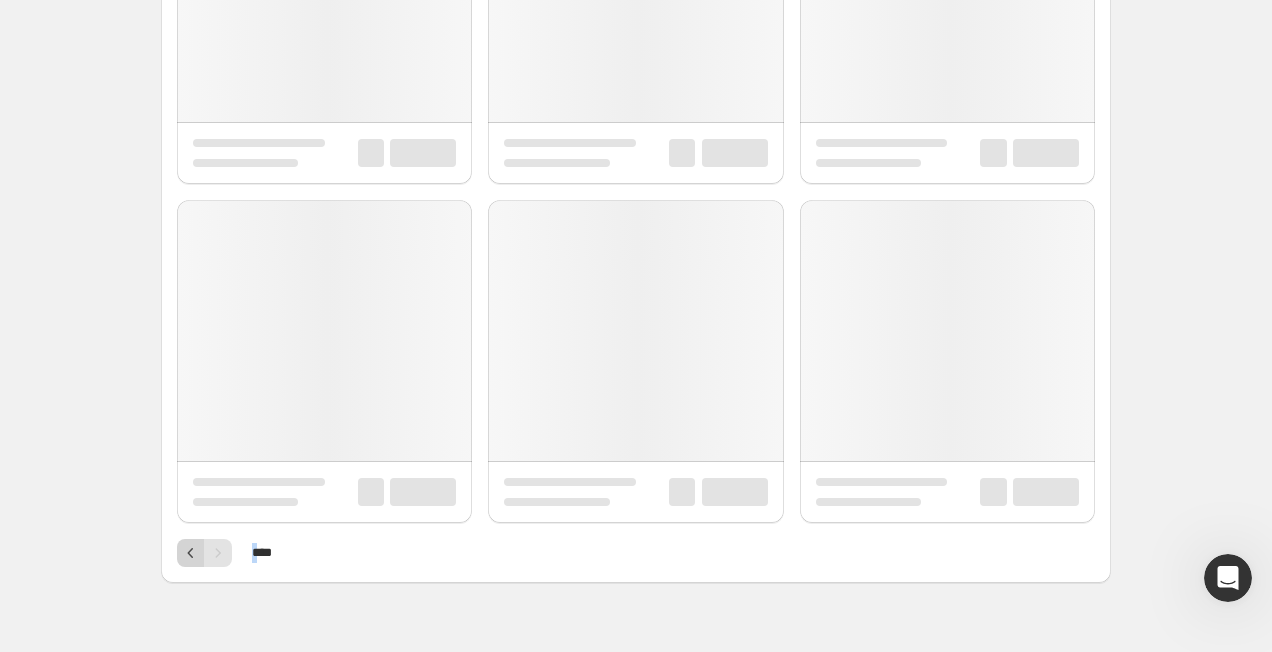 click on "**********" at bounding box center [636, 44] 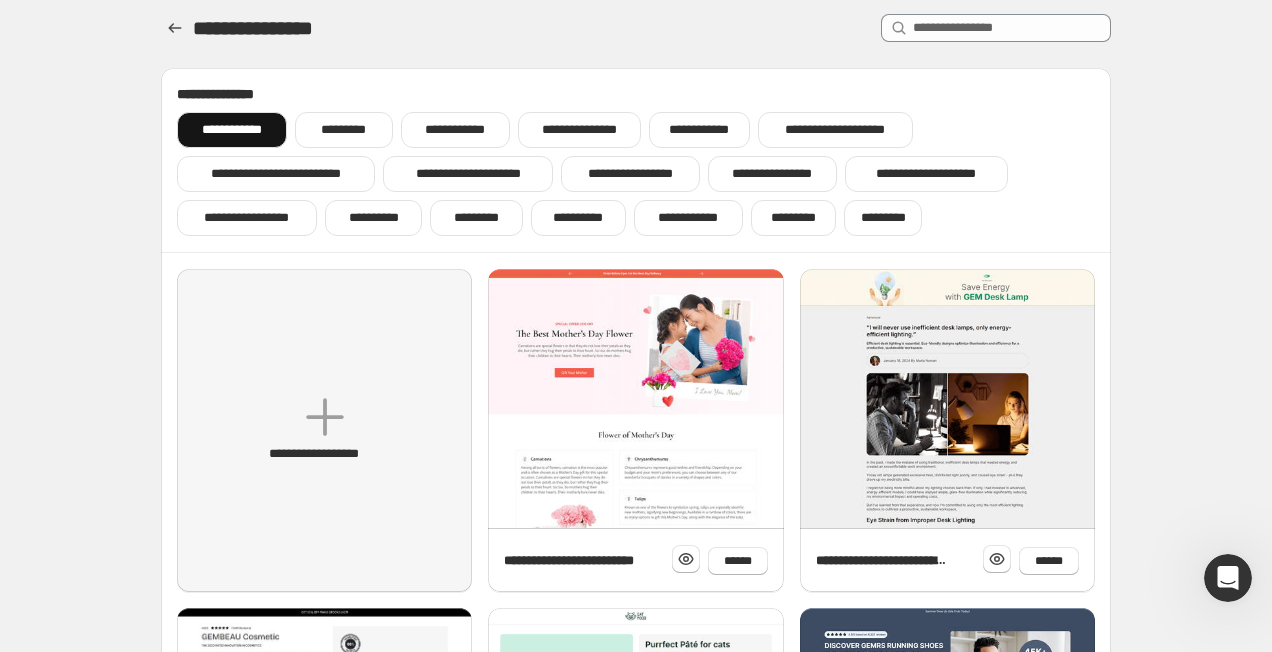 scroll, scrollTop: 0, scrollLeft: 0, axis: both 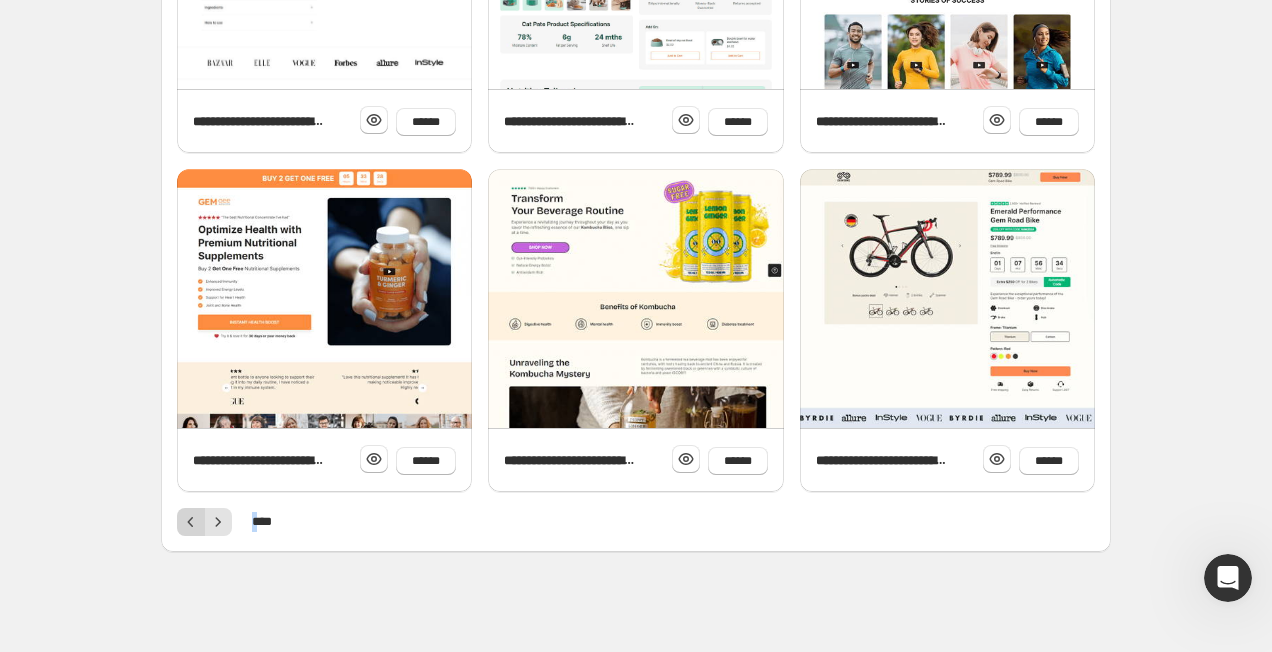 click 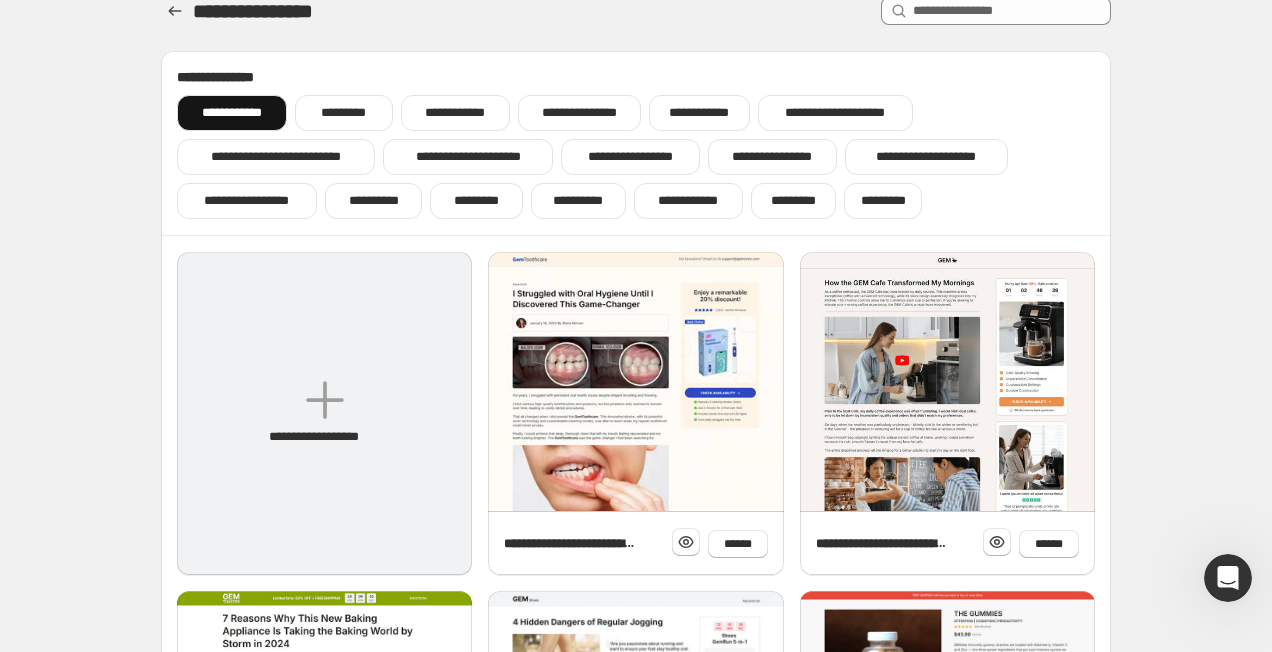 scroll, scrollTop: 0, scrollLeft: 0, axis: both 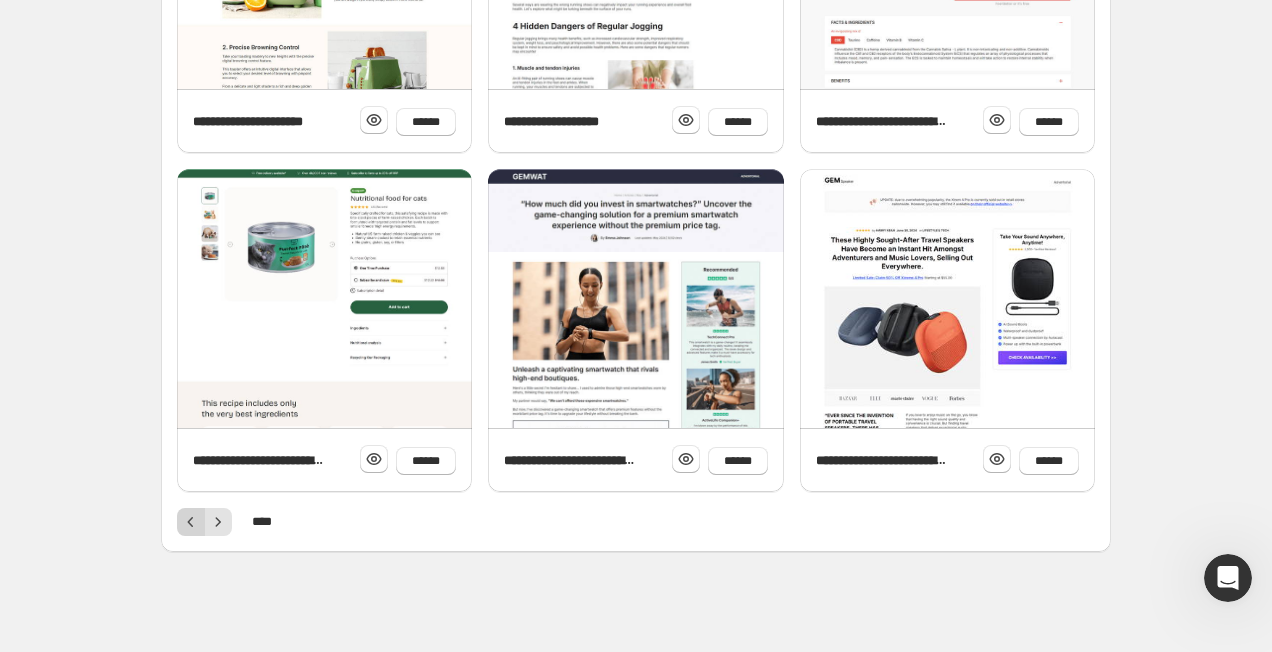 click 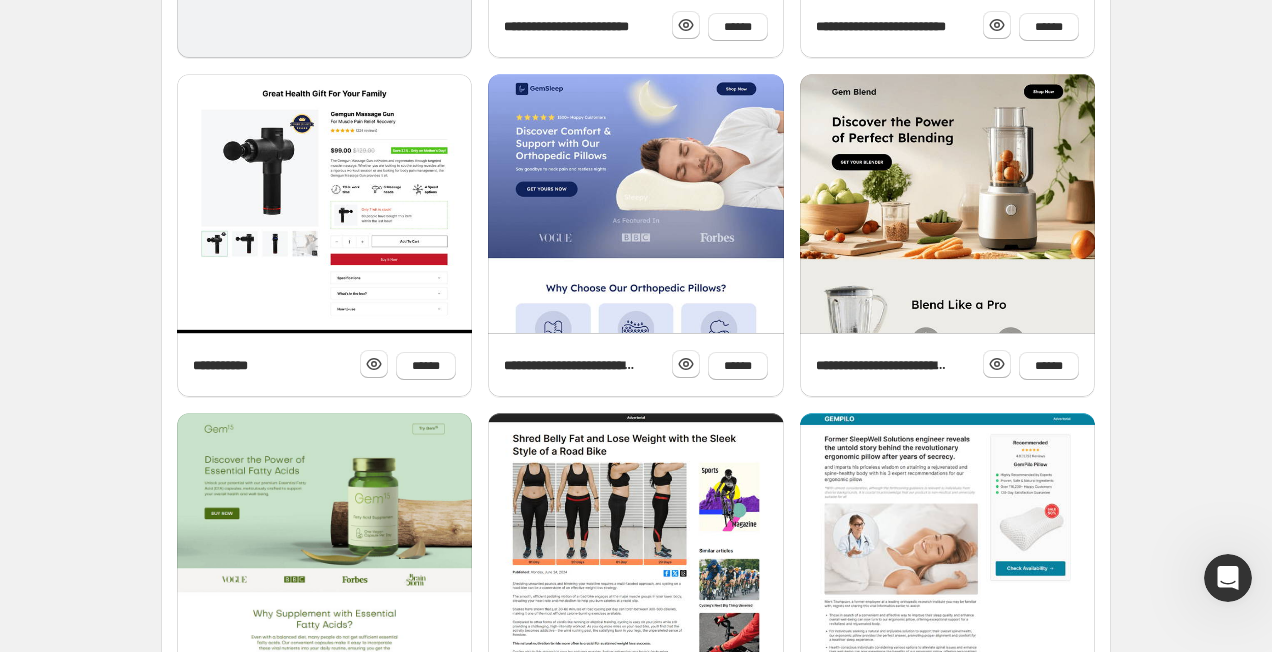 scroll, scrollTop: 539, scrollLeft: 0, axis: vertical 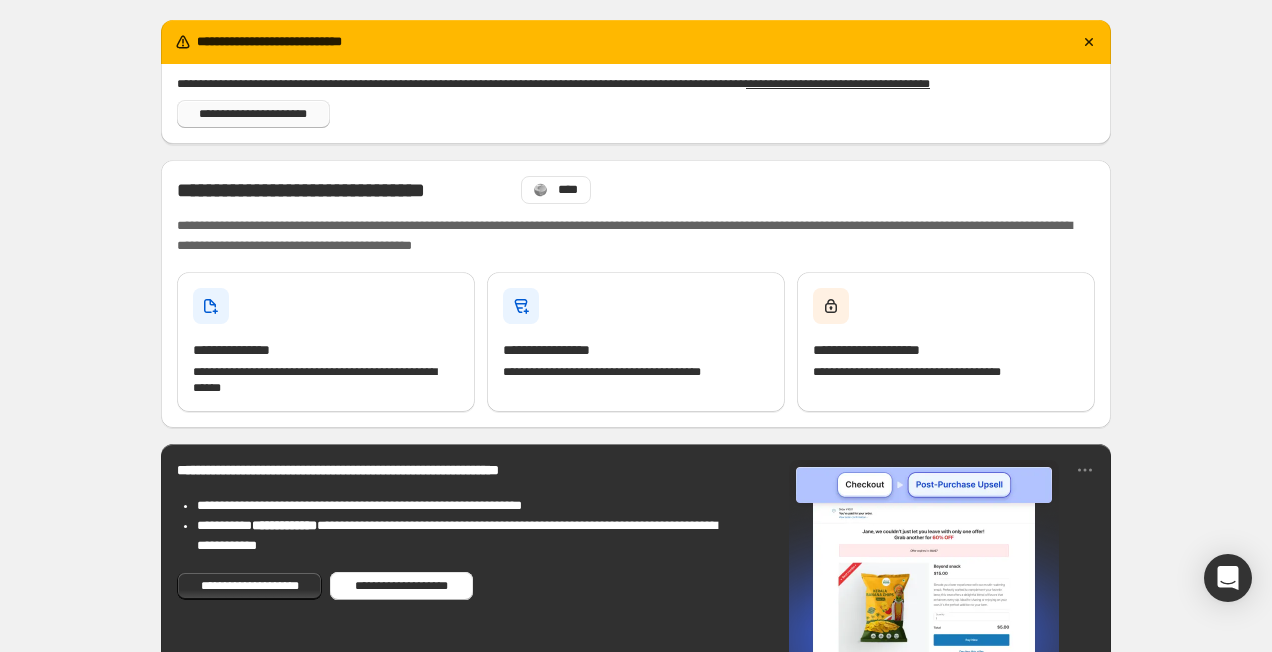 click on "**********" at bounding box center [253, 114] 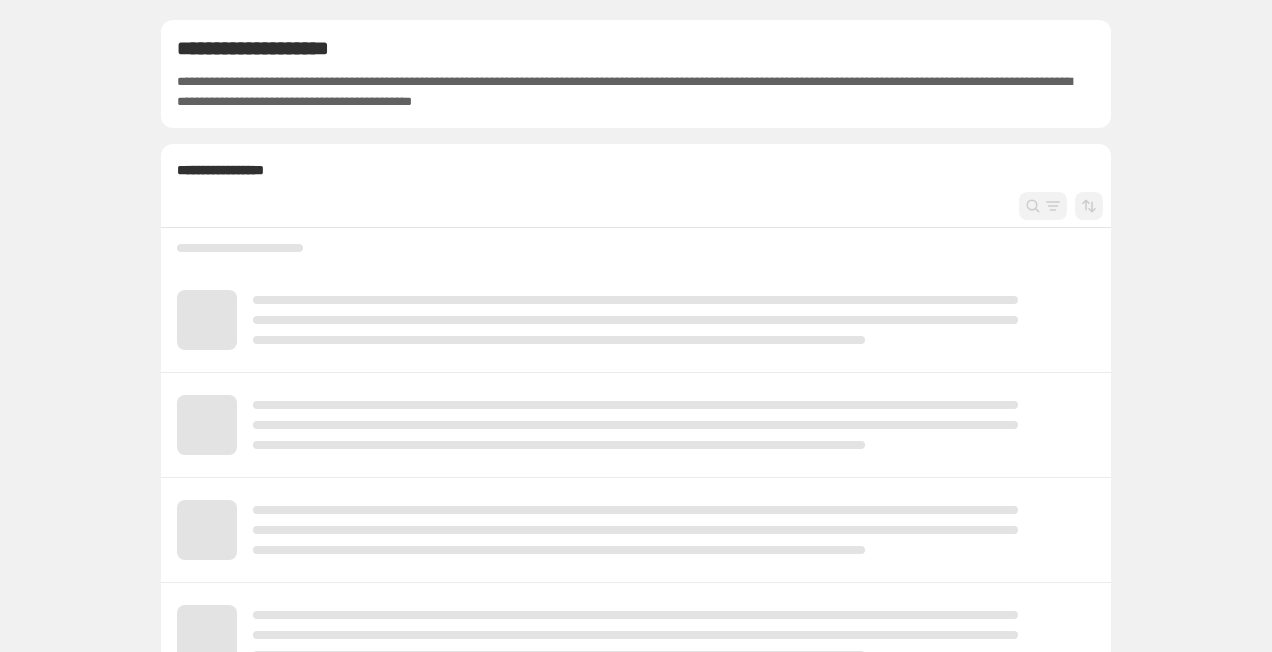 scroll, scrollTop: 0, scrollLeft: 0, axis: both 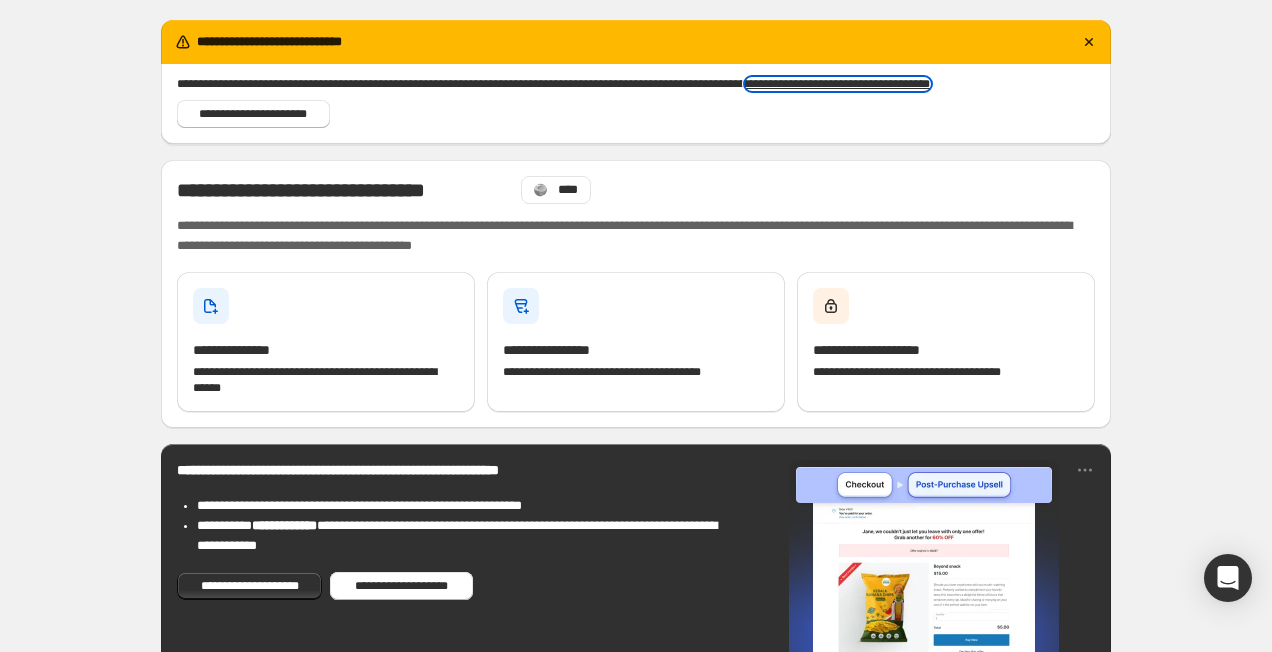 click on "**********" at bounding box center [838, 84] 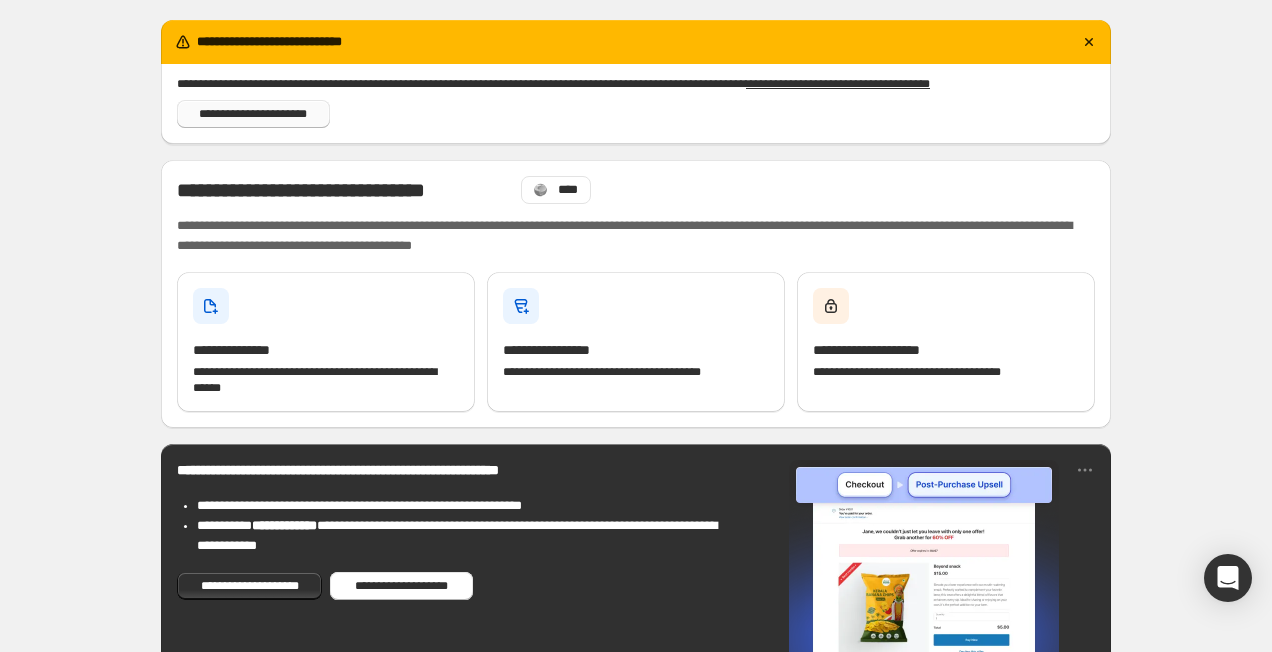 click on "**********" at bounding box center [253, 114] 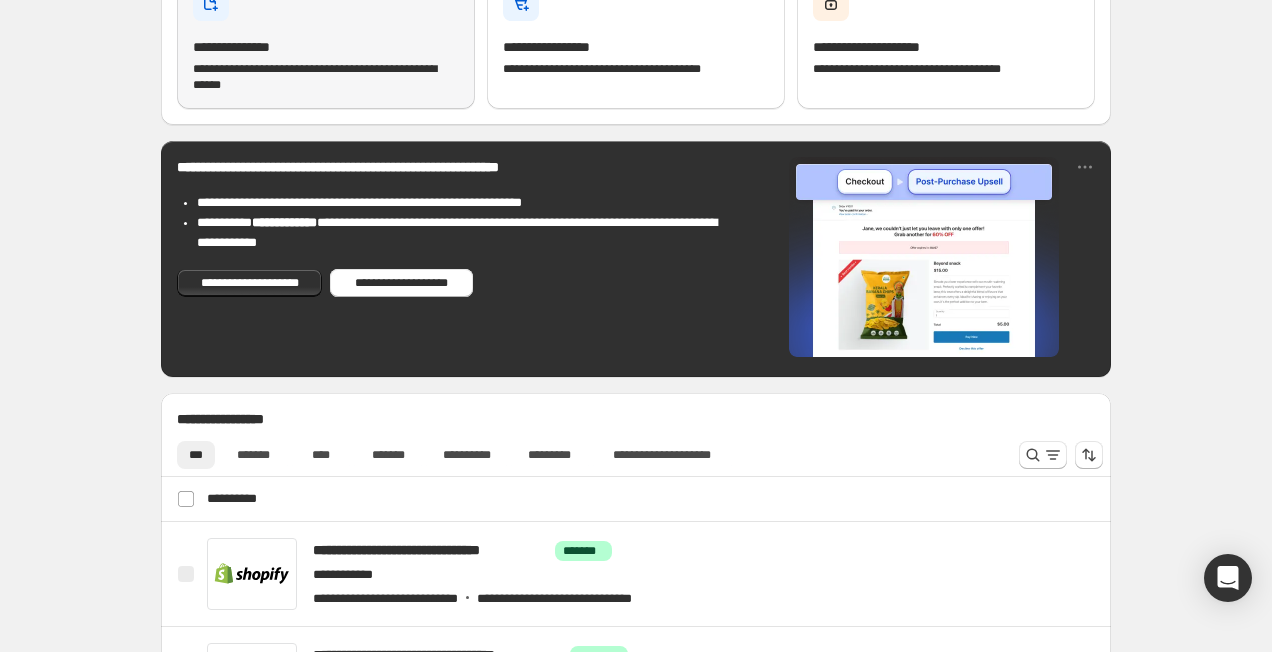 scroll, scrollTop: 466, scrollLeft: 0, axis: vertical 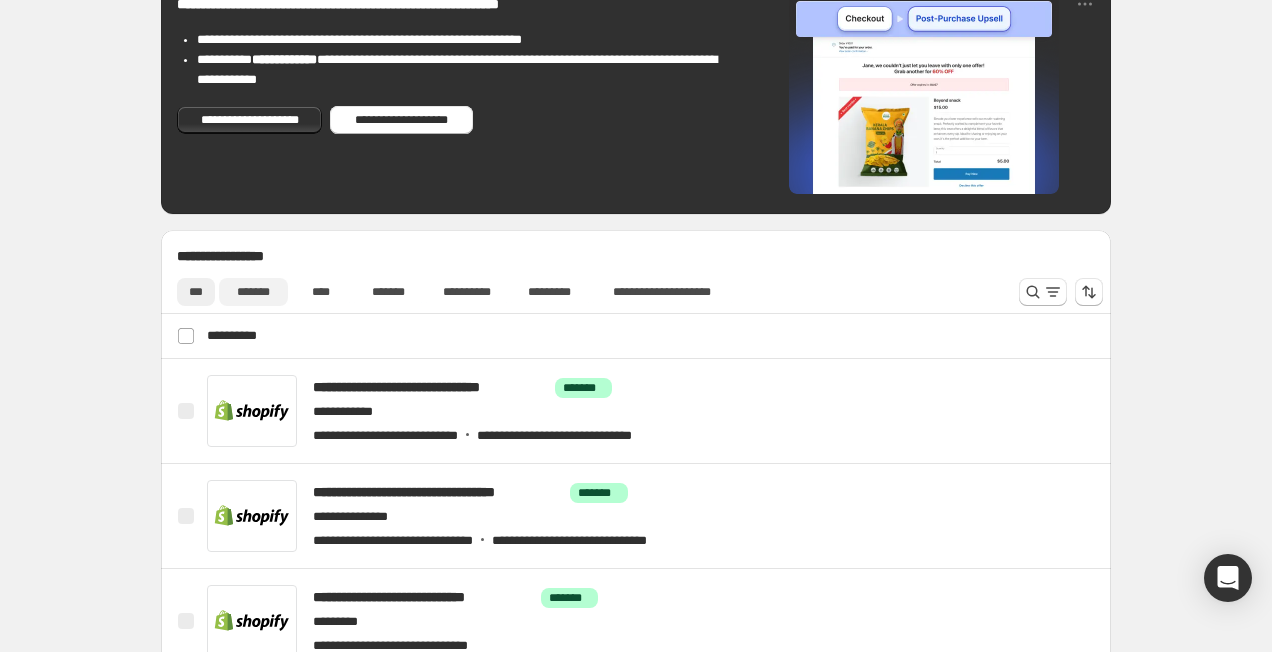 click on "*******" at bounding box center (253, 292) 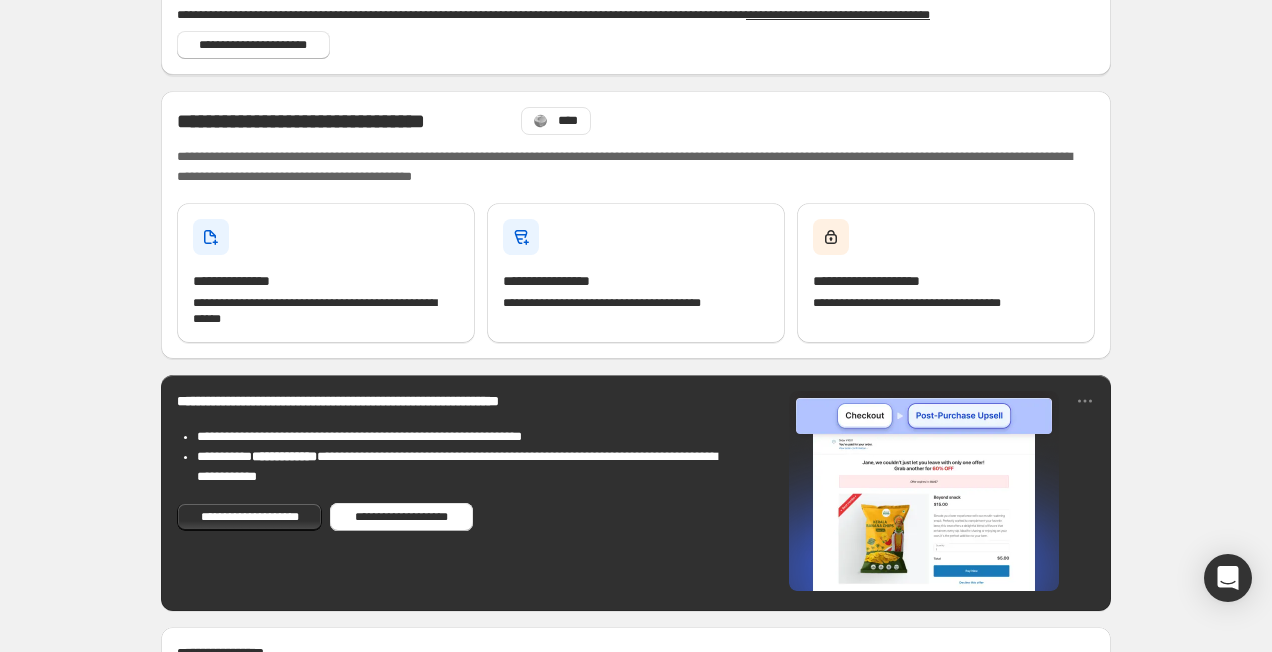scroll, scrollTop: 0, scrollLeft: 0, axis: both 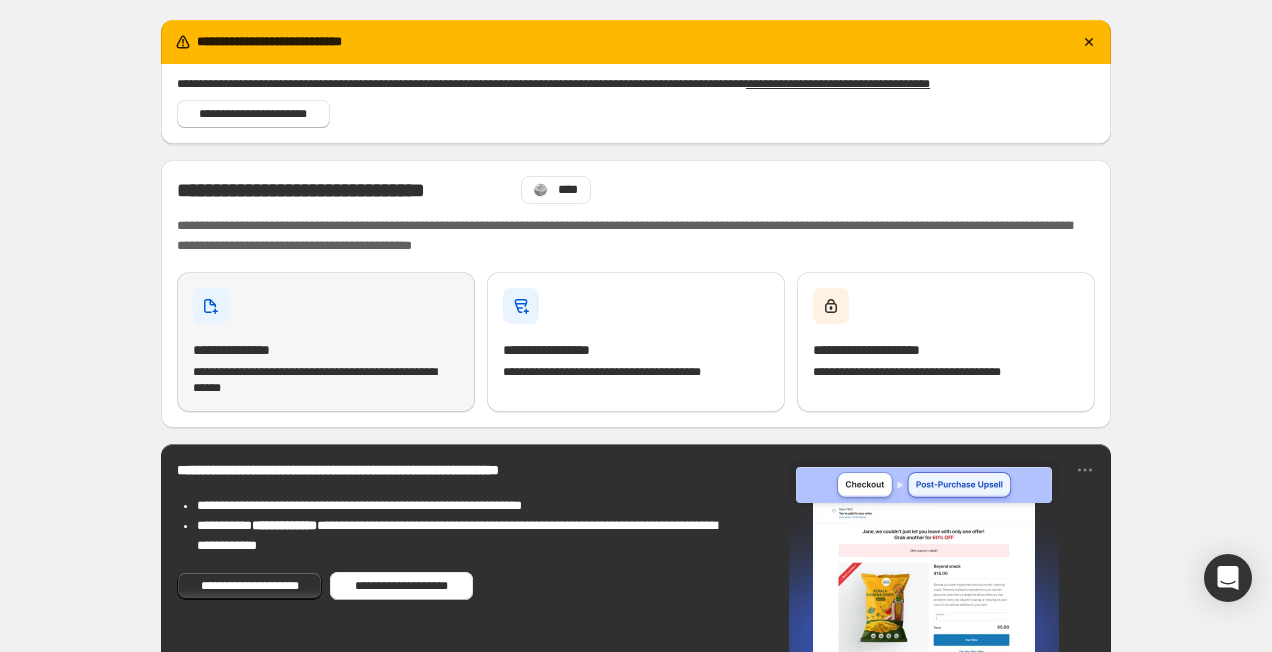 click on "**********" at bounding box center (326, 342) 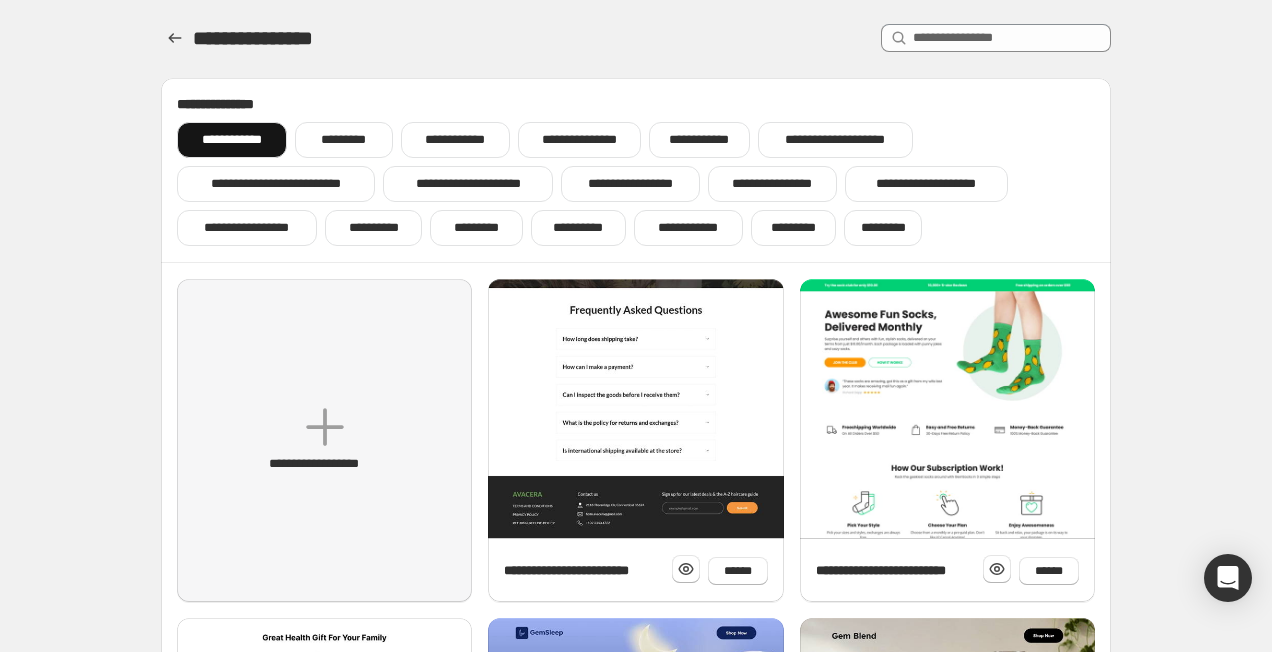 scroll, scrollTop: 455, scrollLeft: 0, axis: vertical 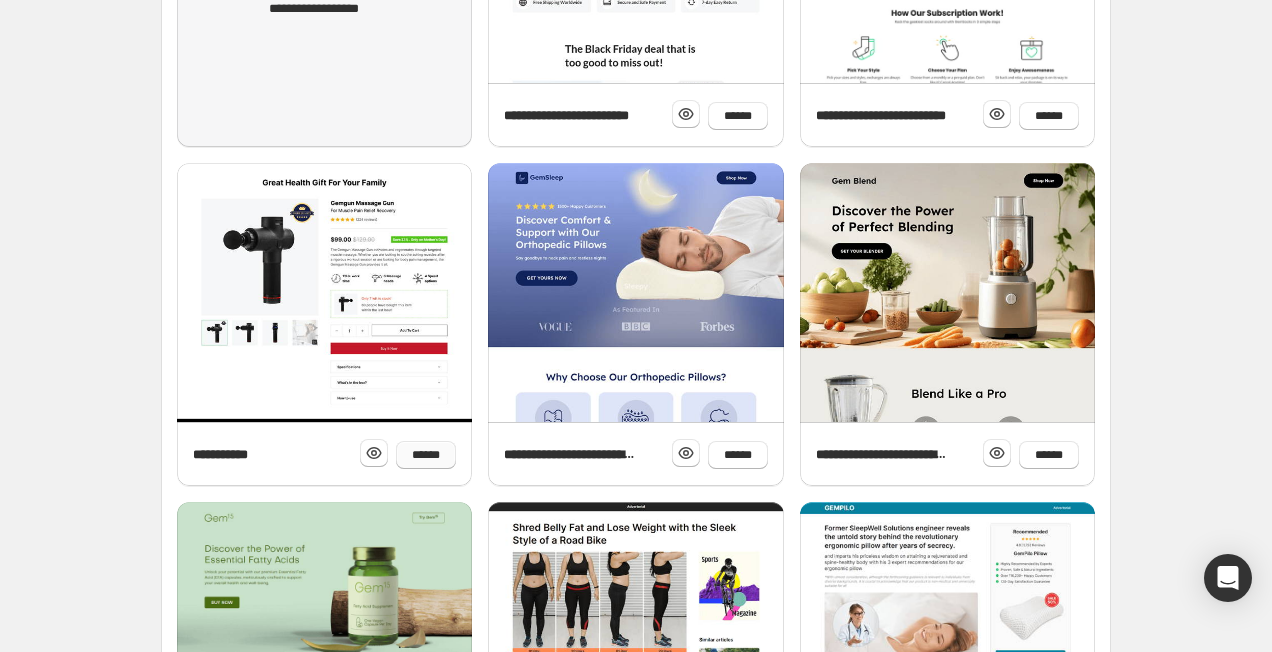 click on "******" at bounding box center [426, 455] 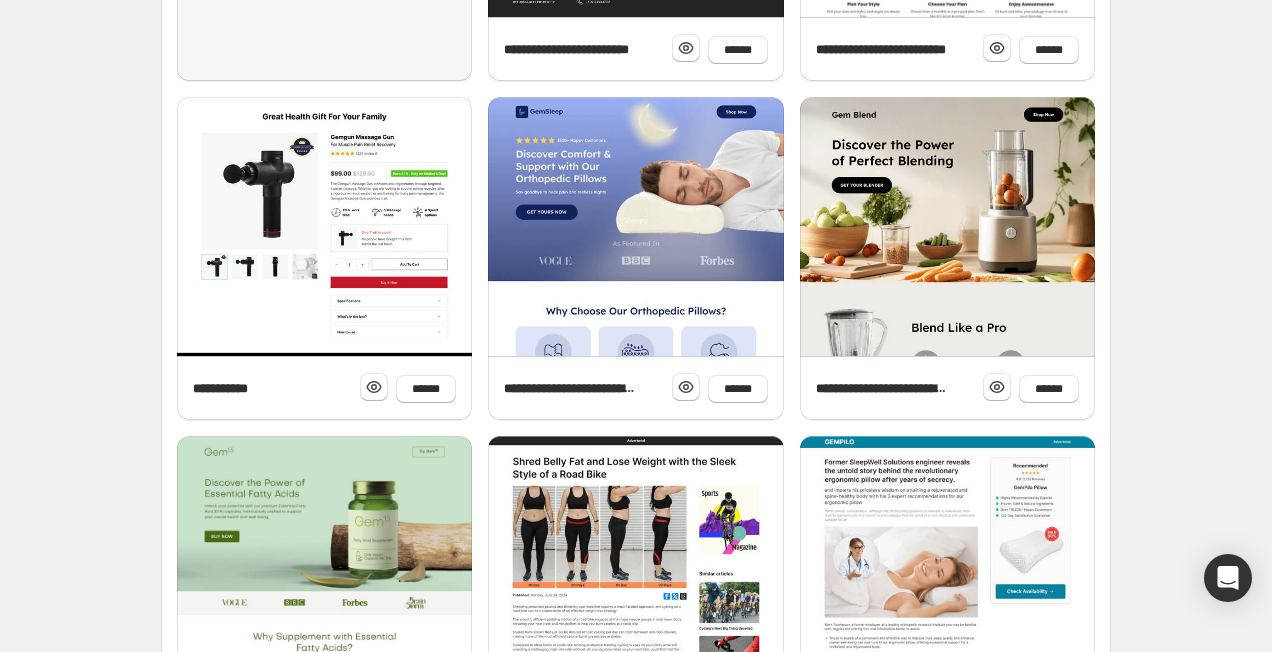 scroll, scrollTop: 552, scrollLeft: 0, axis: vertical 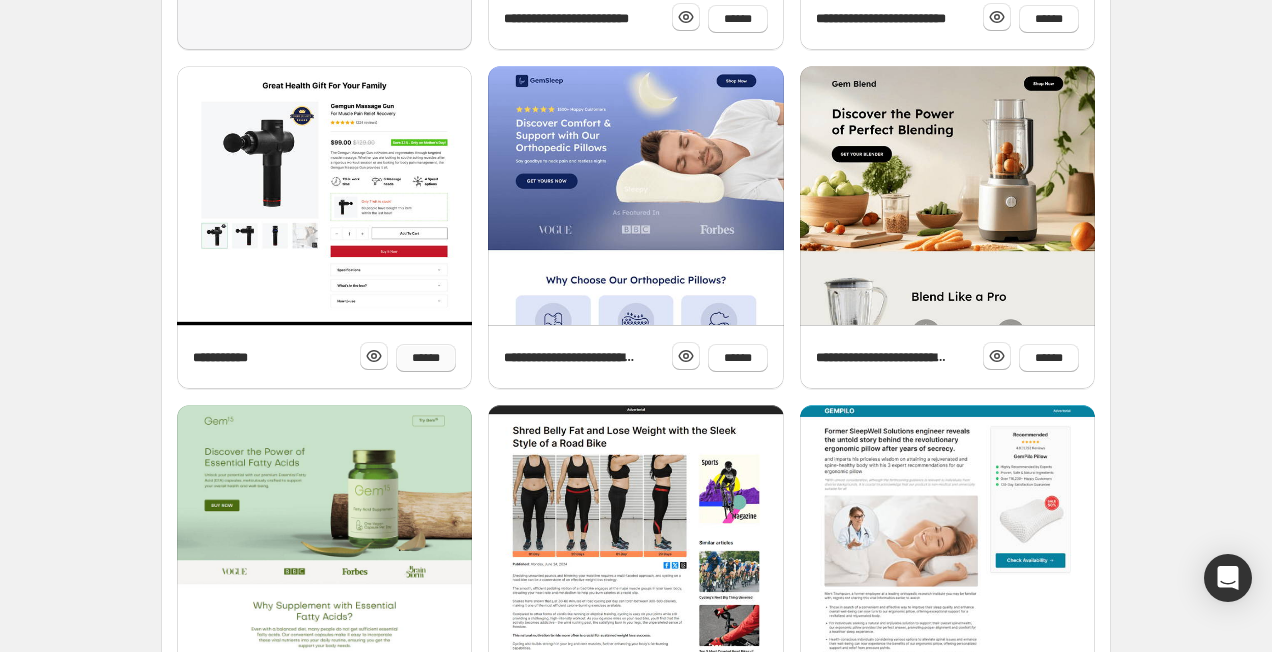 click on "******" at bounding box center [426, 358] 